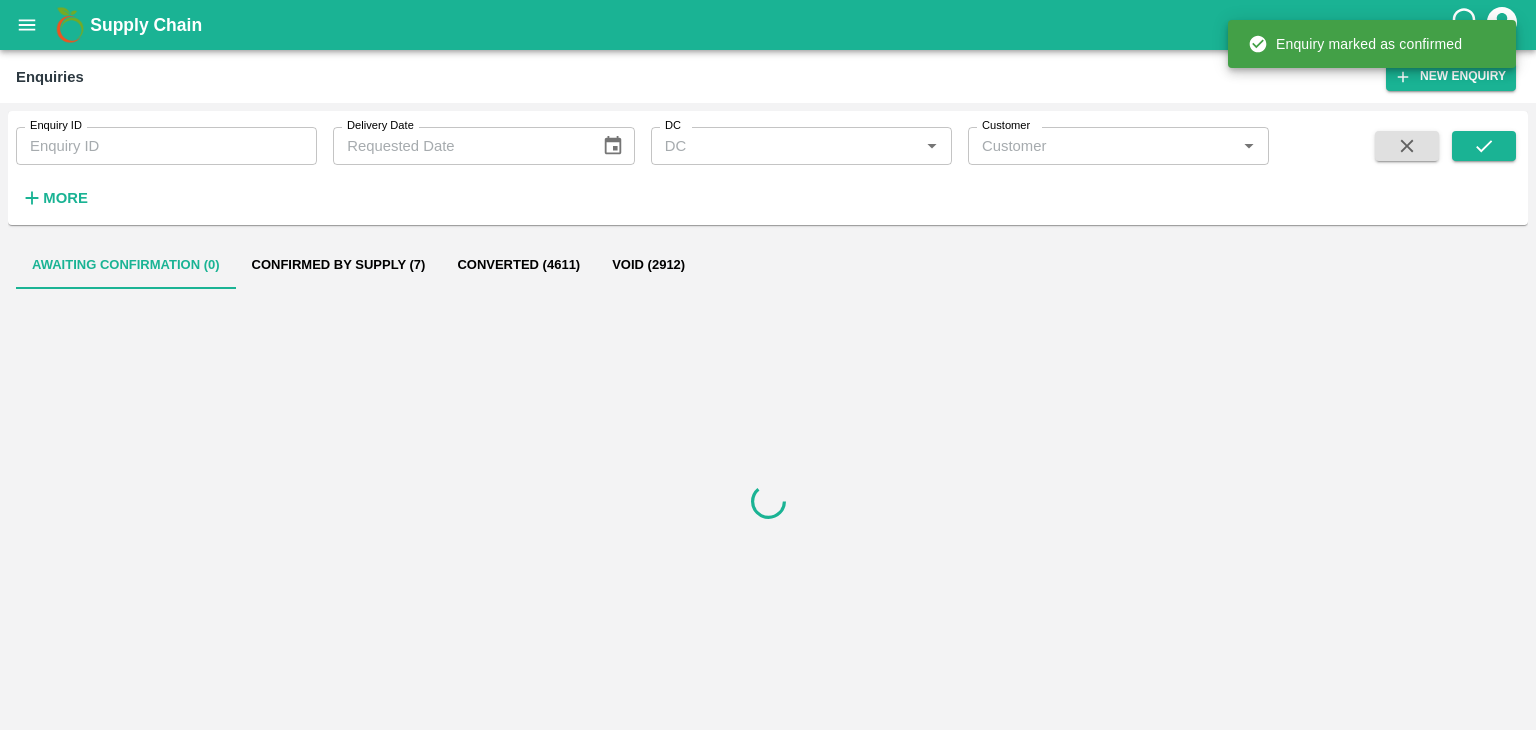 scroll, scrollTop: 0, scrollLeft: 0, axis: both 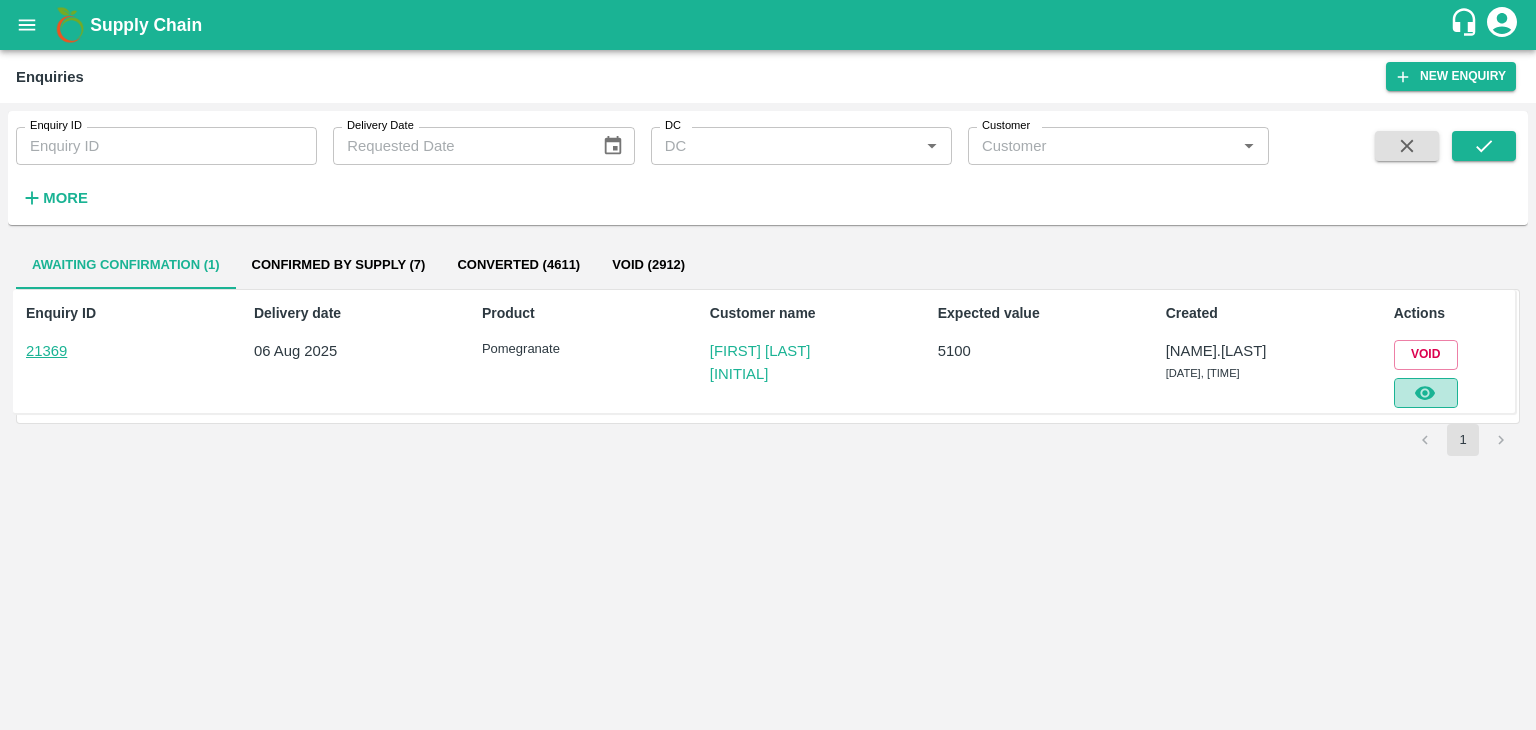 click 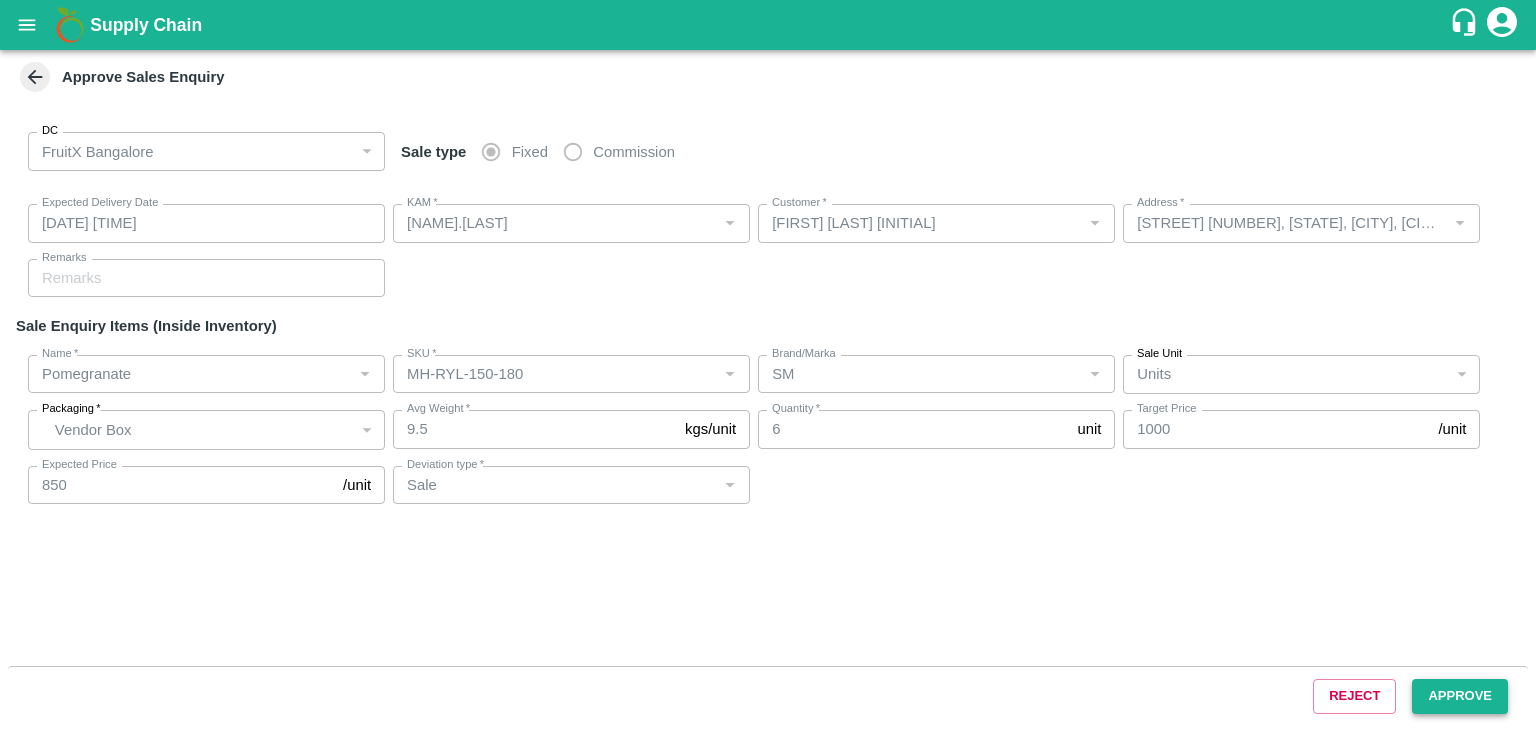 click on "Approve" at bounding box center [1460, 696] 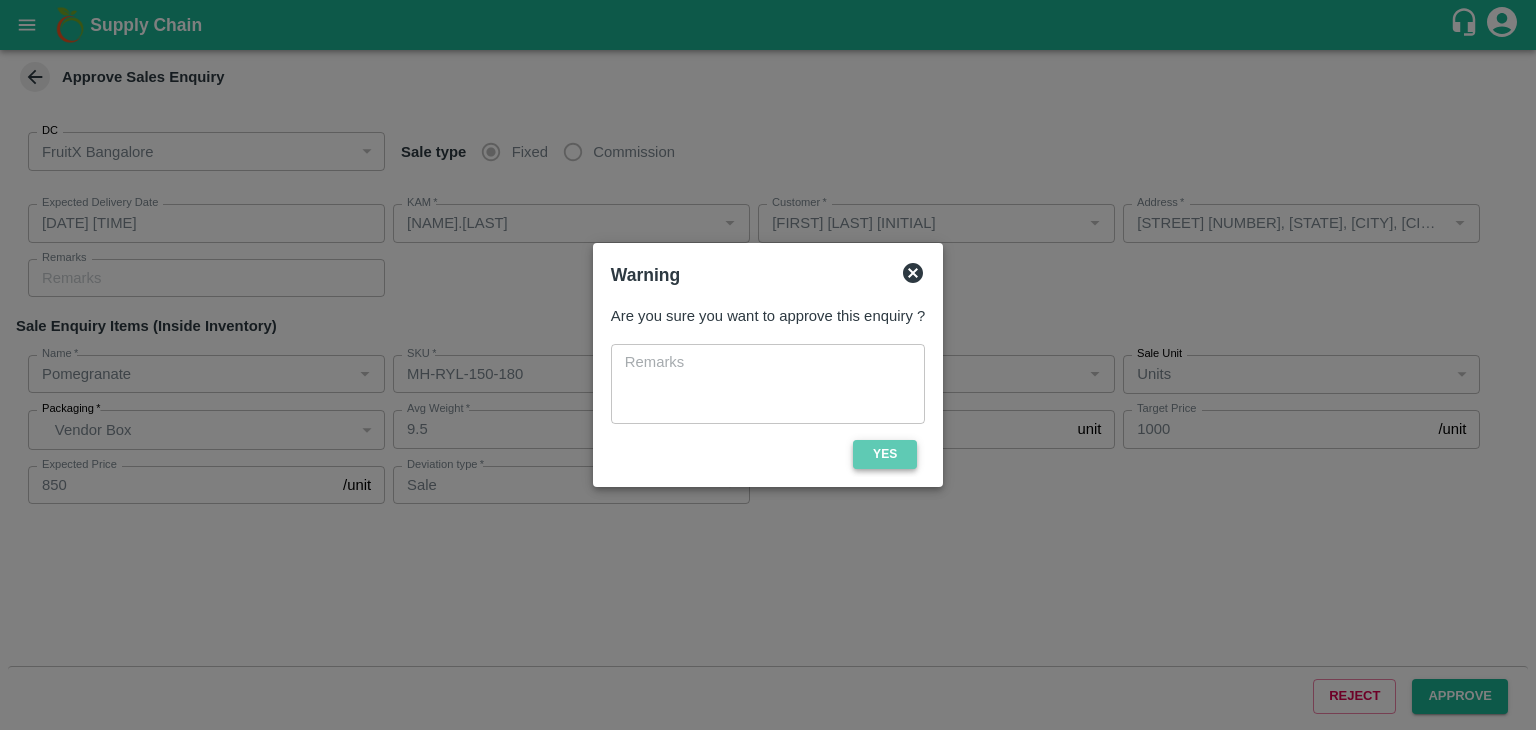 click on "Yes" at bounding box center (885, 454) 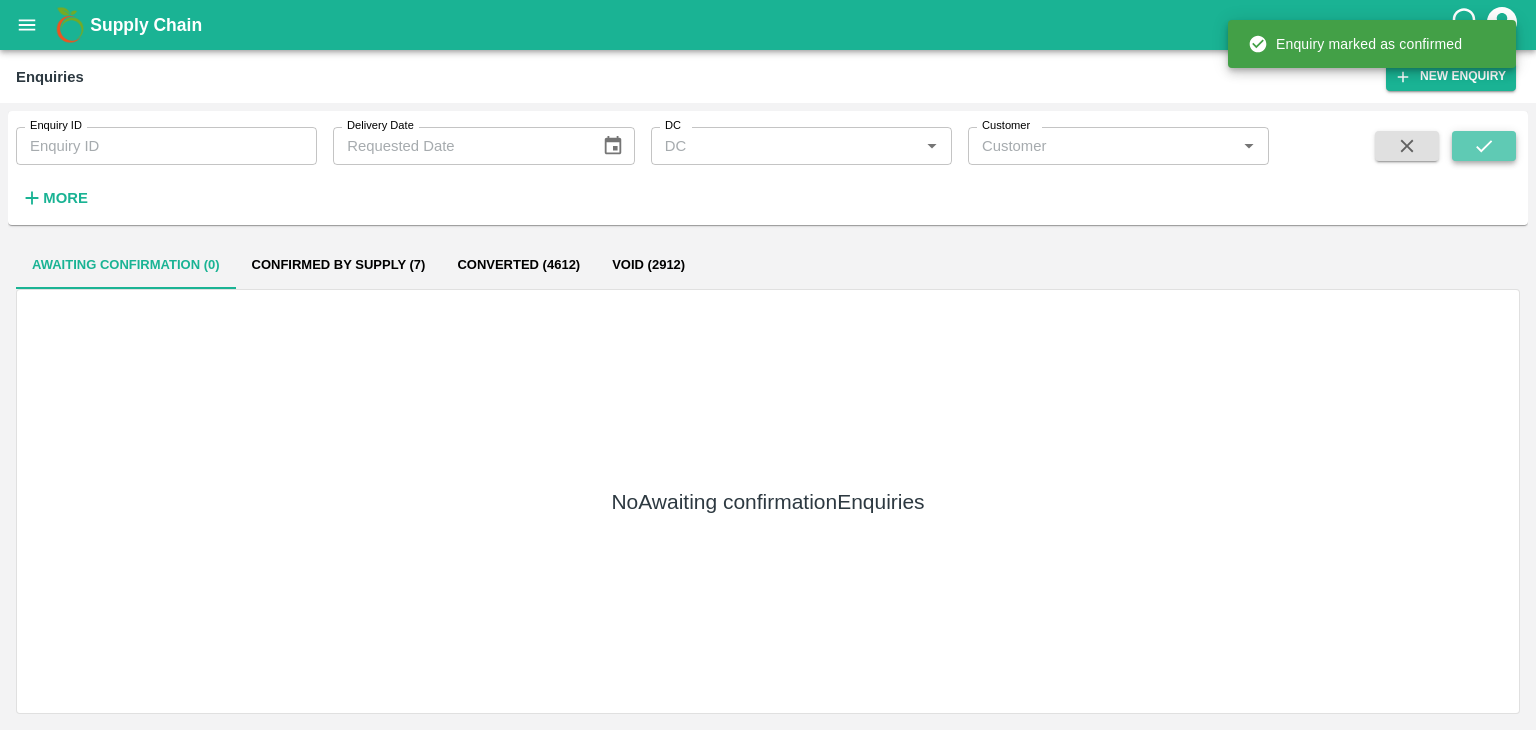 click at bounding box center (1484, 146) 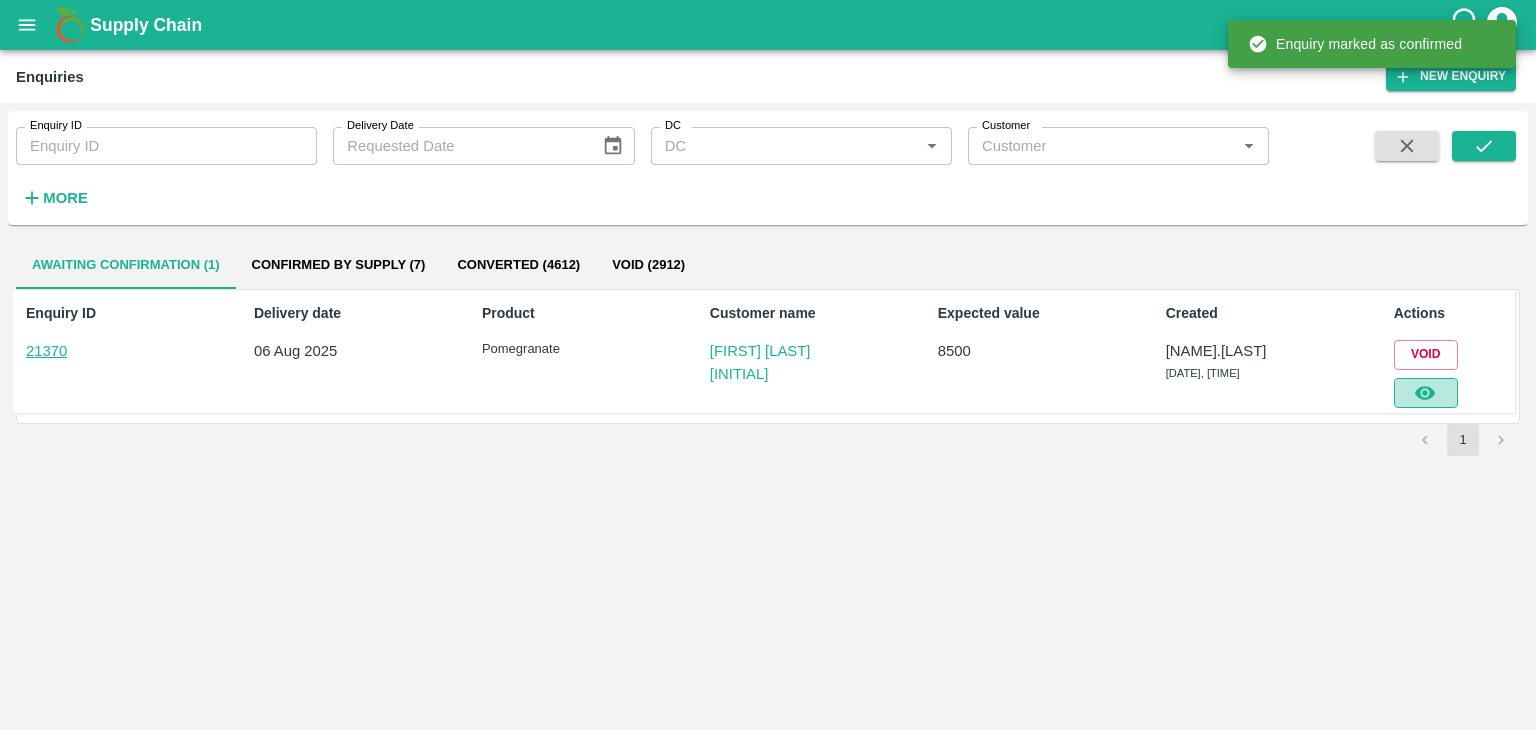 click 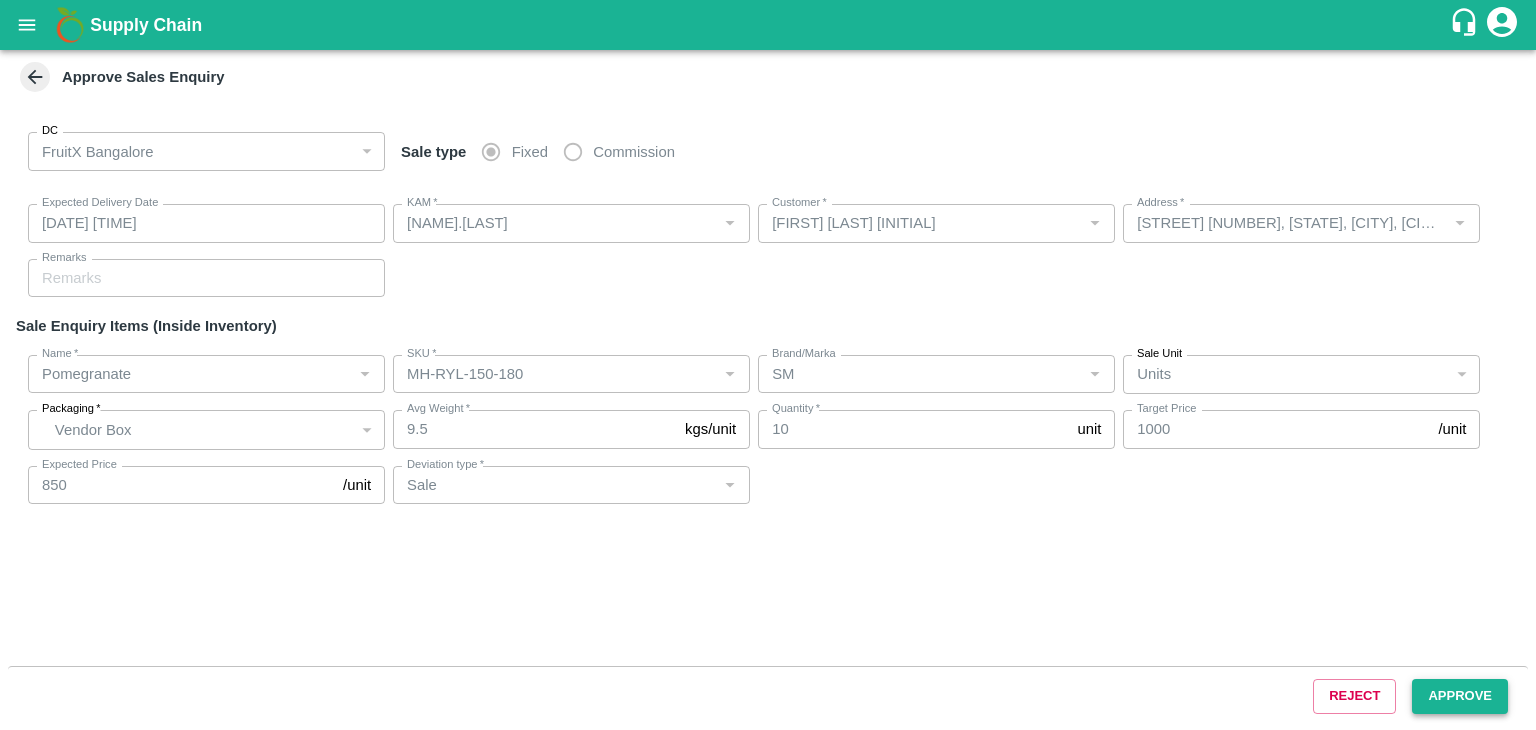 click on "Approve" at bounding box center (1460, 696) 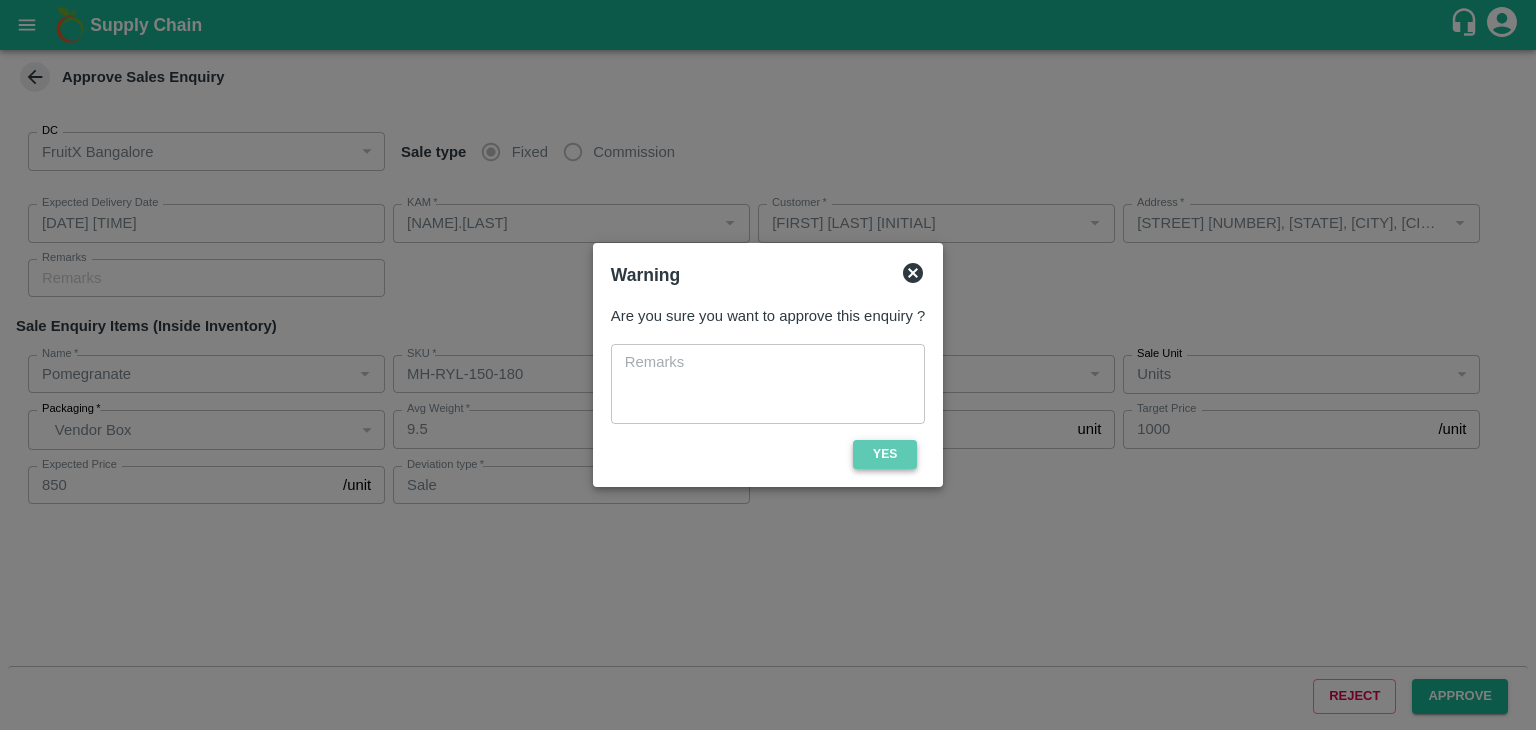 click on "Yes" at bounding box center (885, 454) 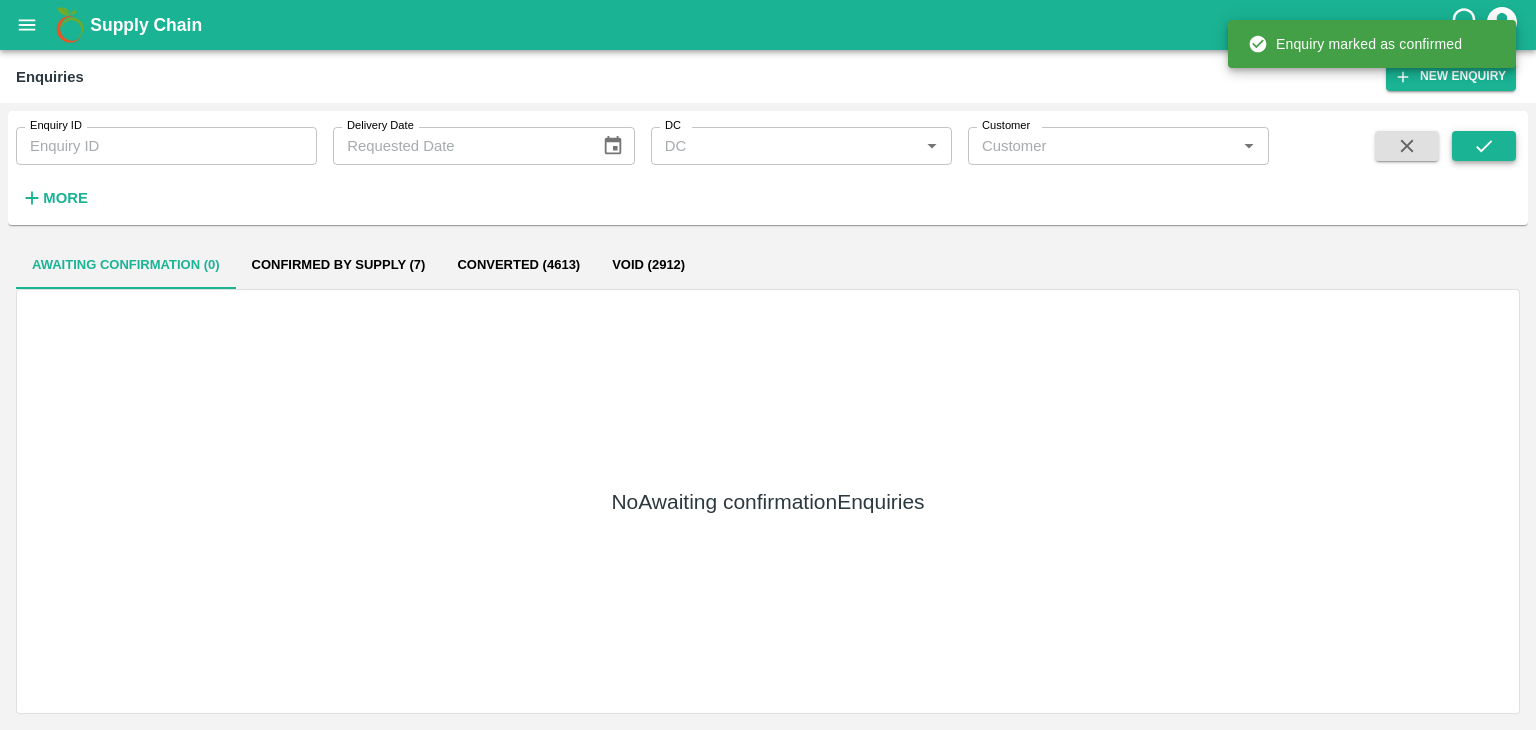 click 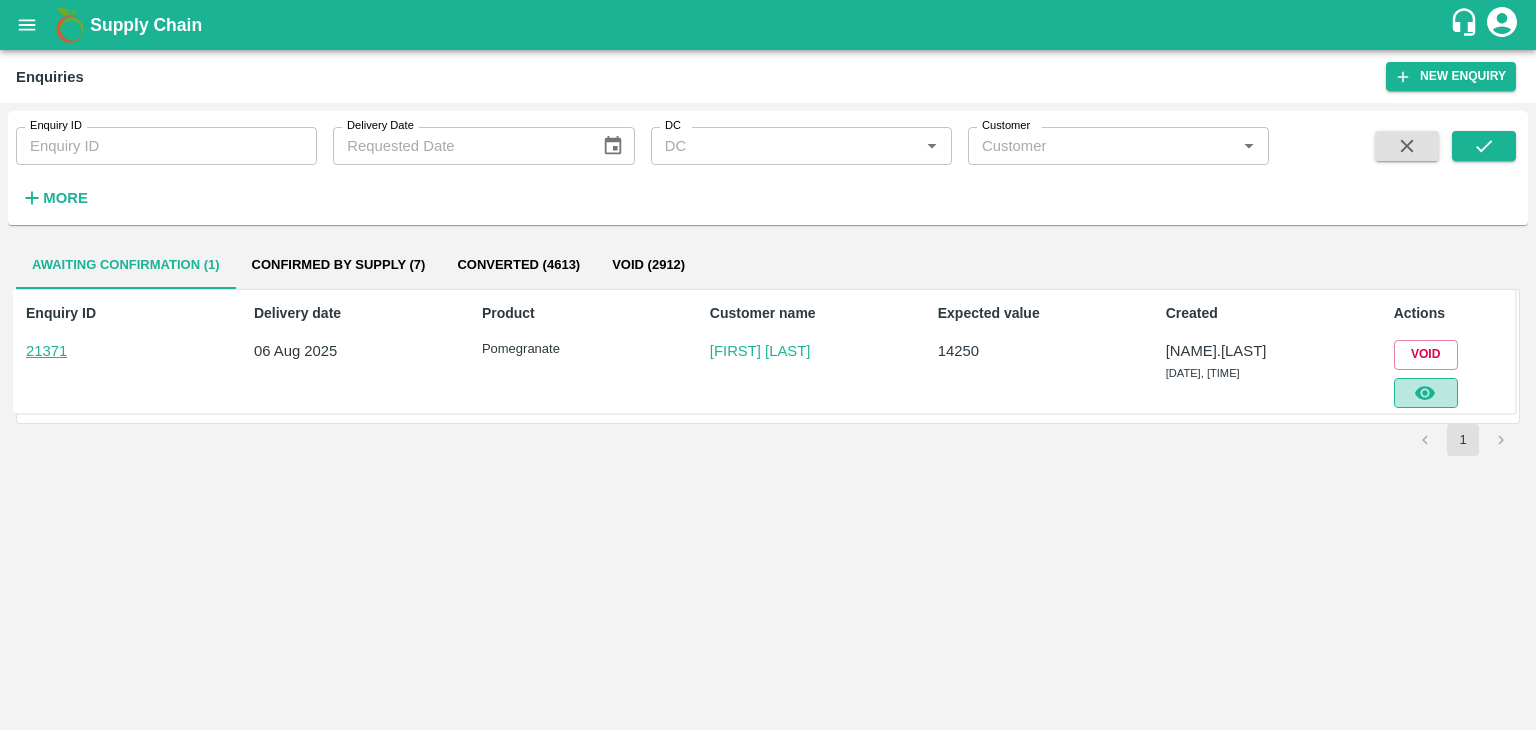 click at bounding box center [1426, 393] 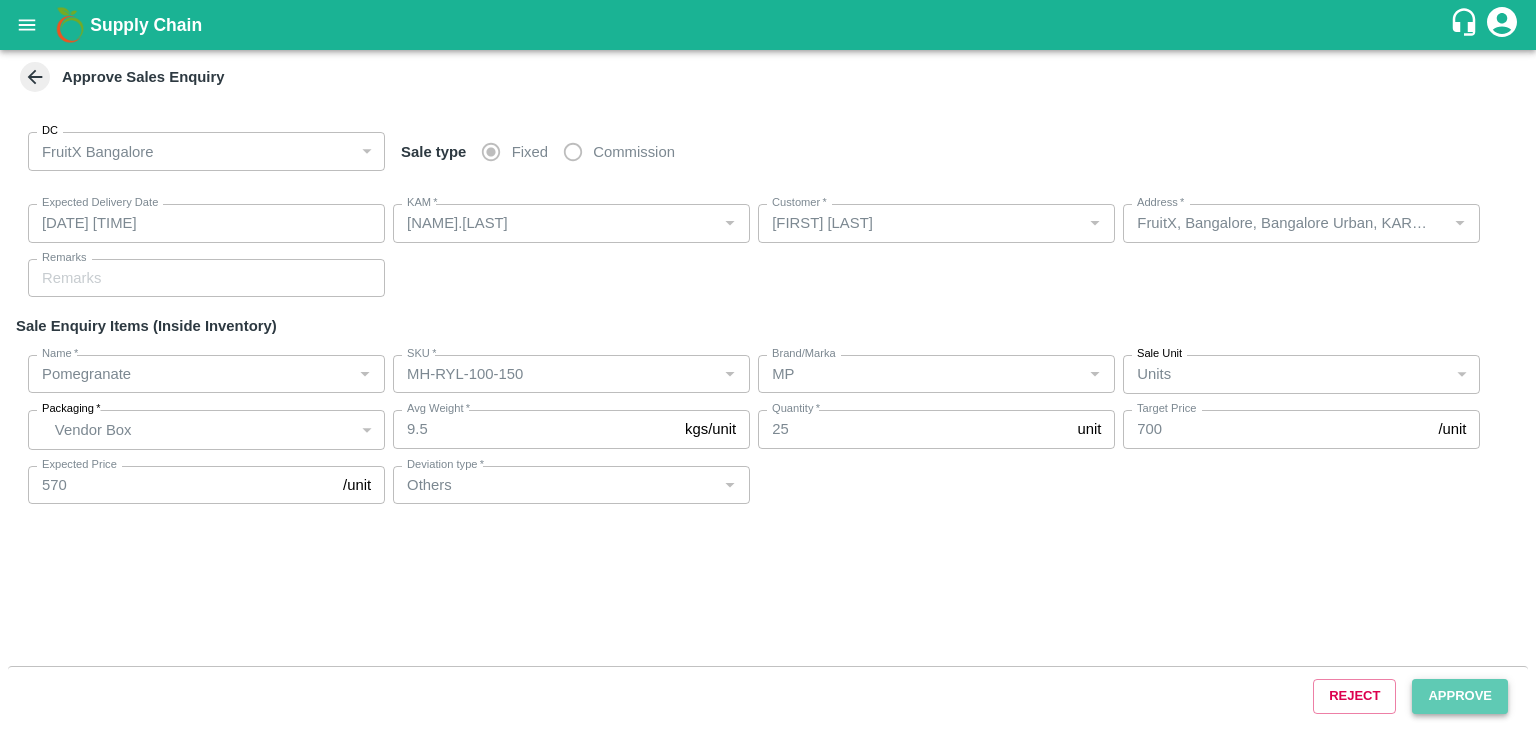 click on "Approve" at bounding box center (1460, 696) 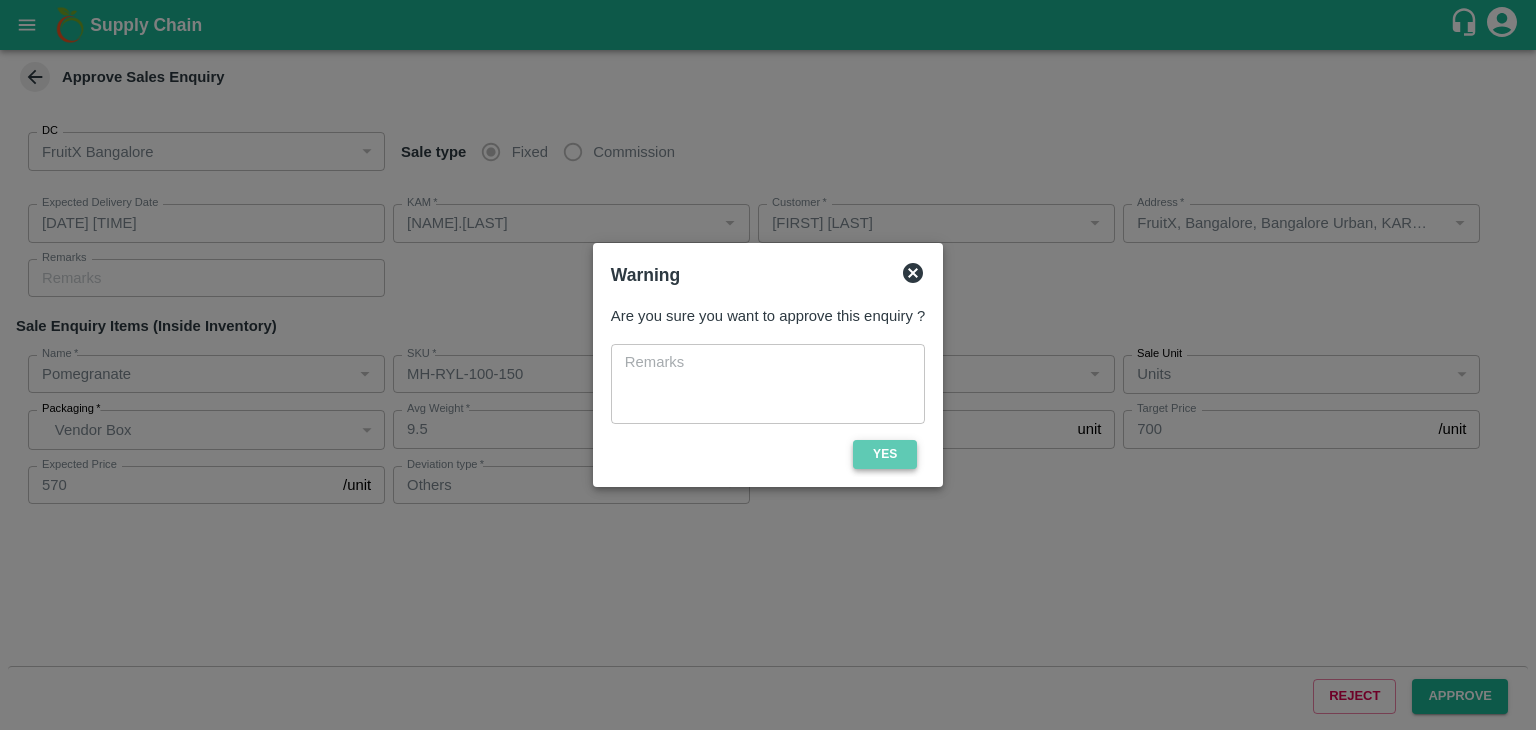 click on "Yes" at bounding box center [885, 454] 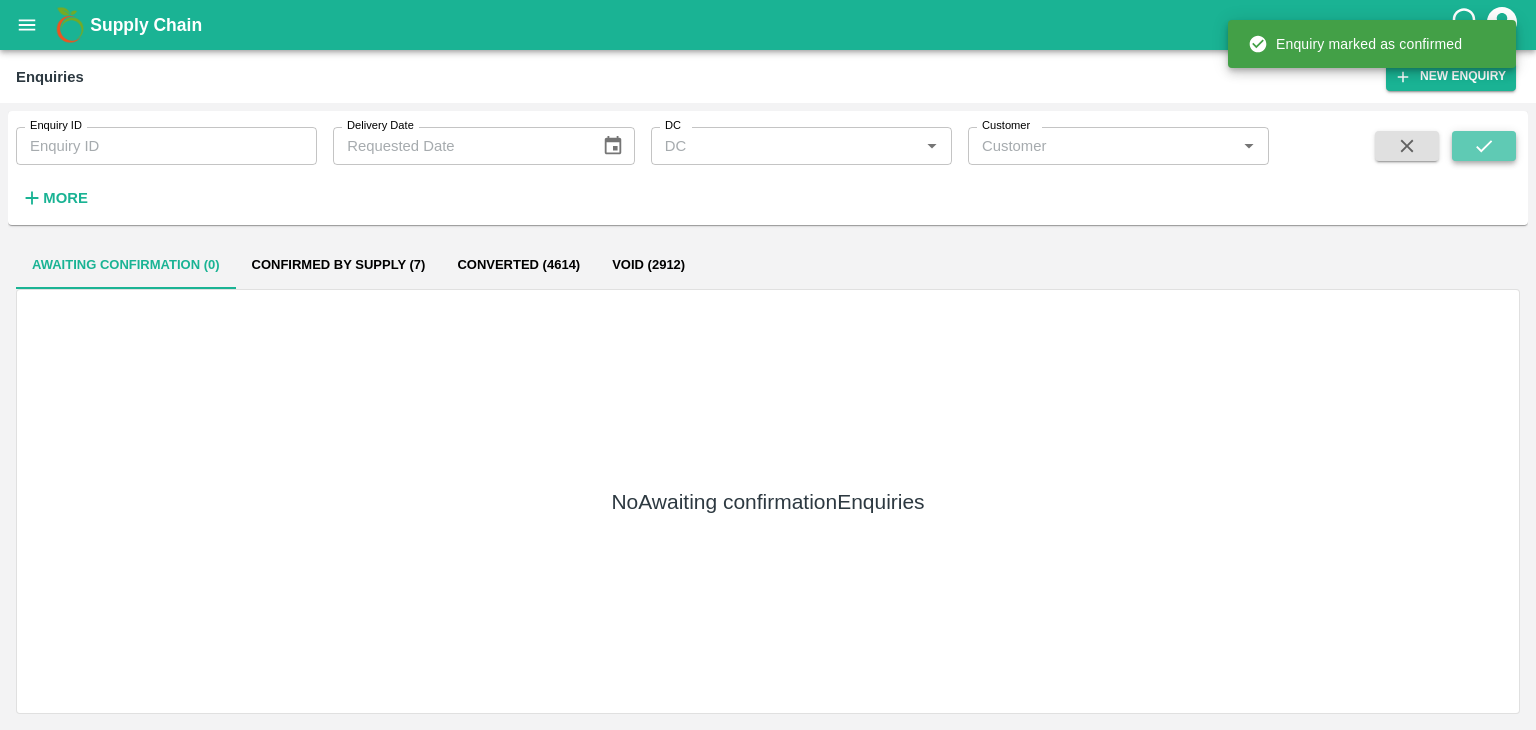 click at bounding box center (1484, 146) 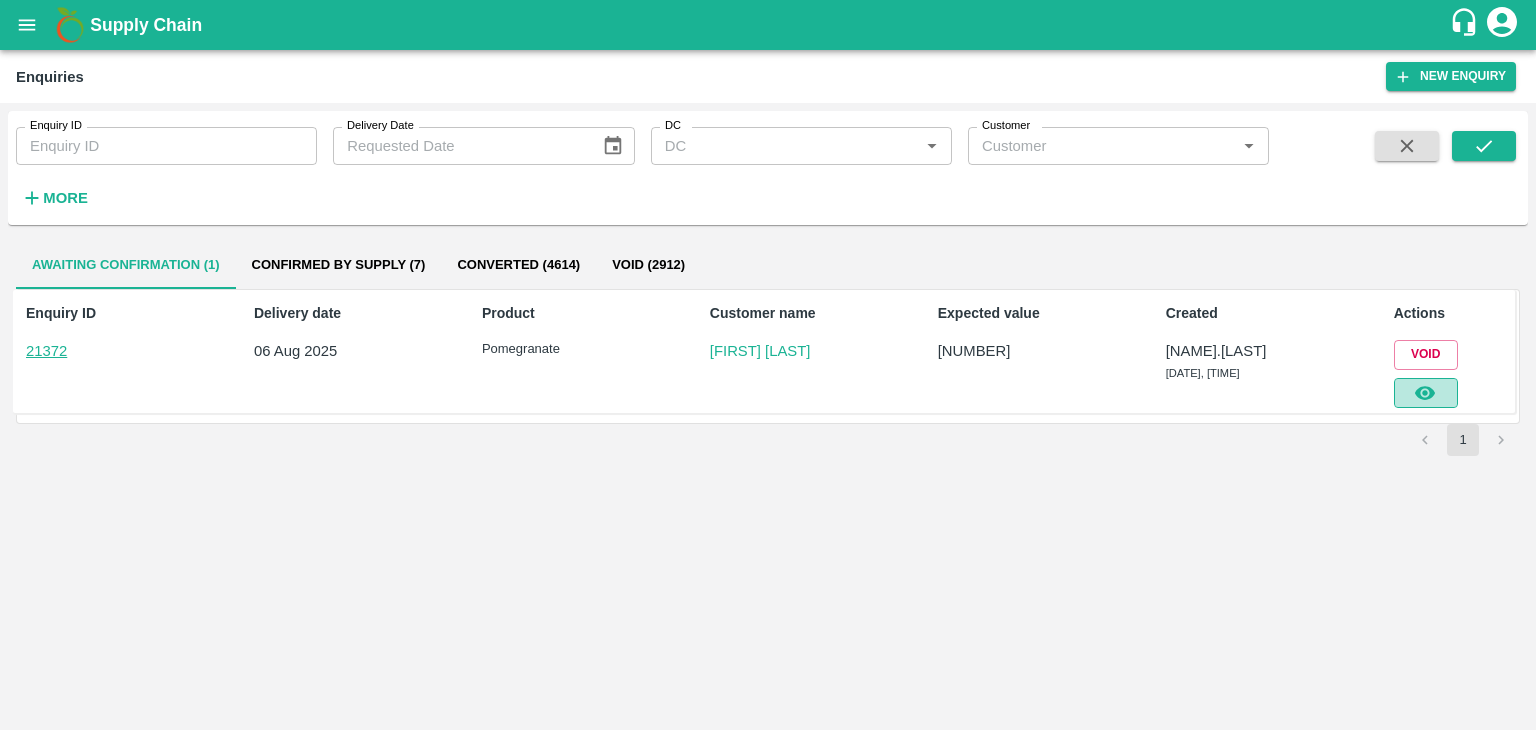 click 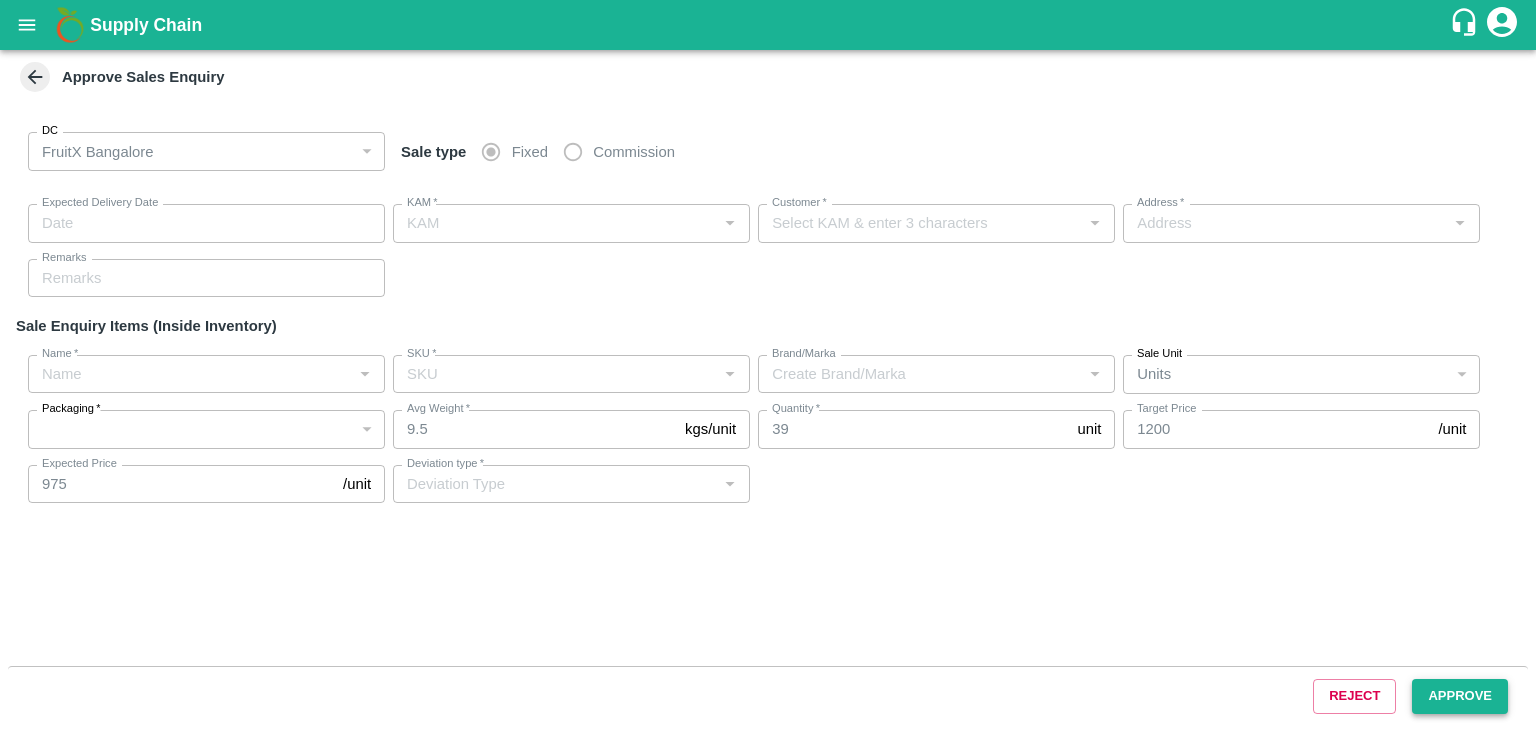 type on "[DATE] [TIME]" 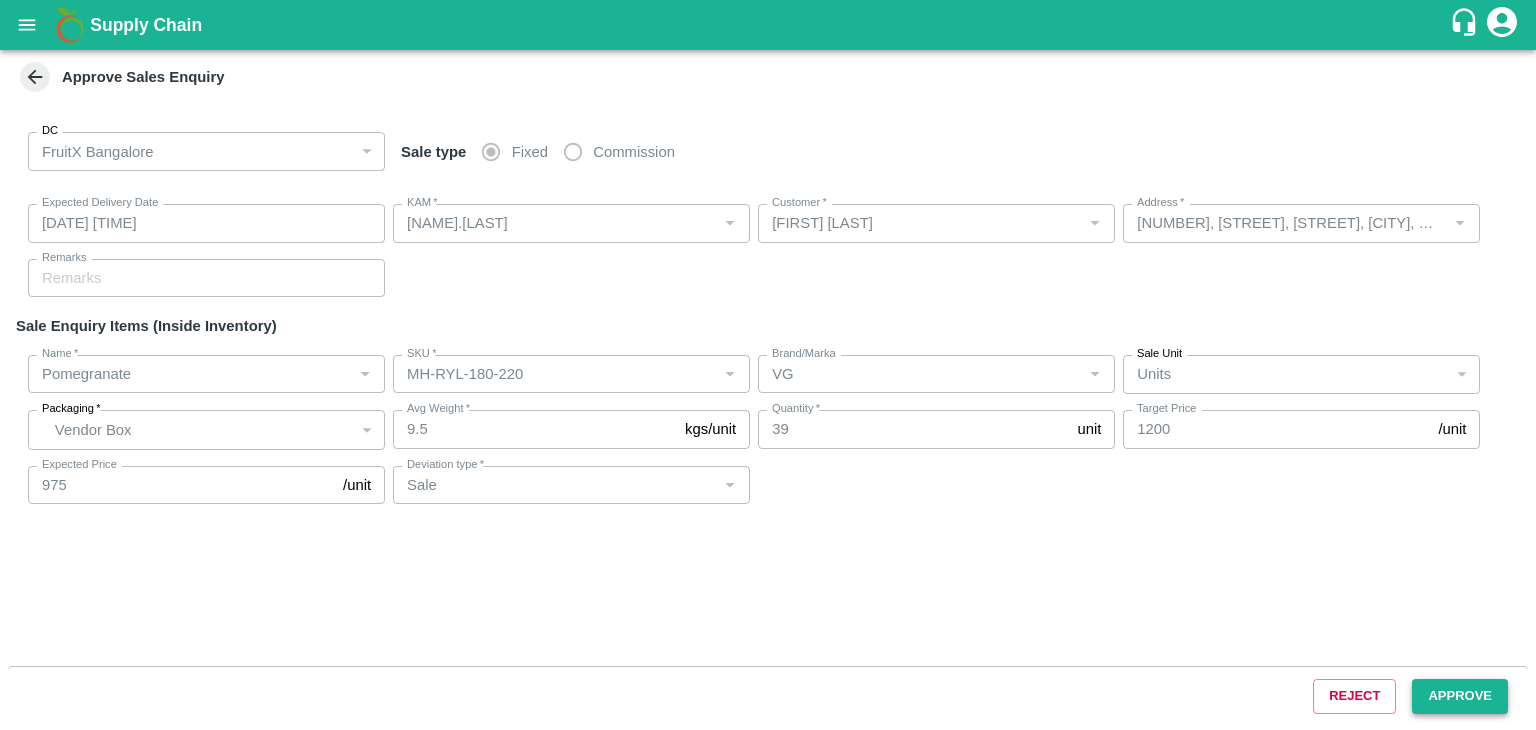 click on "Approve" at bounding box center (1460, 696) 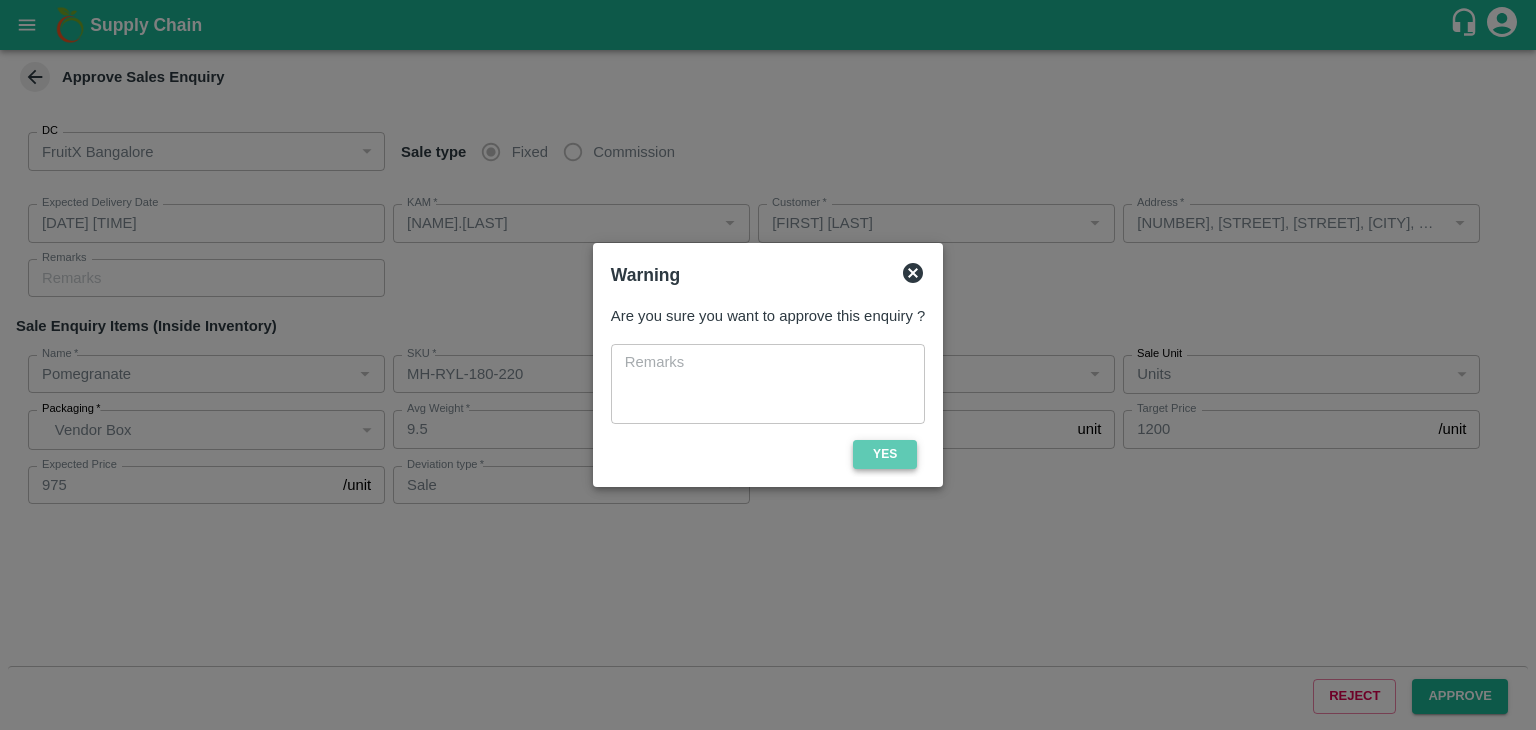 click on "Yes" at bounding box center [885, 454] 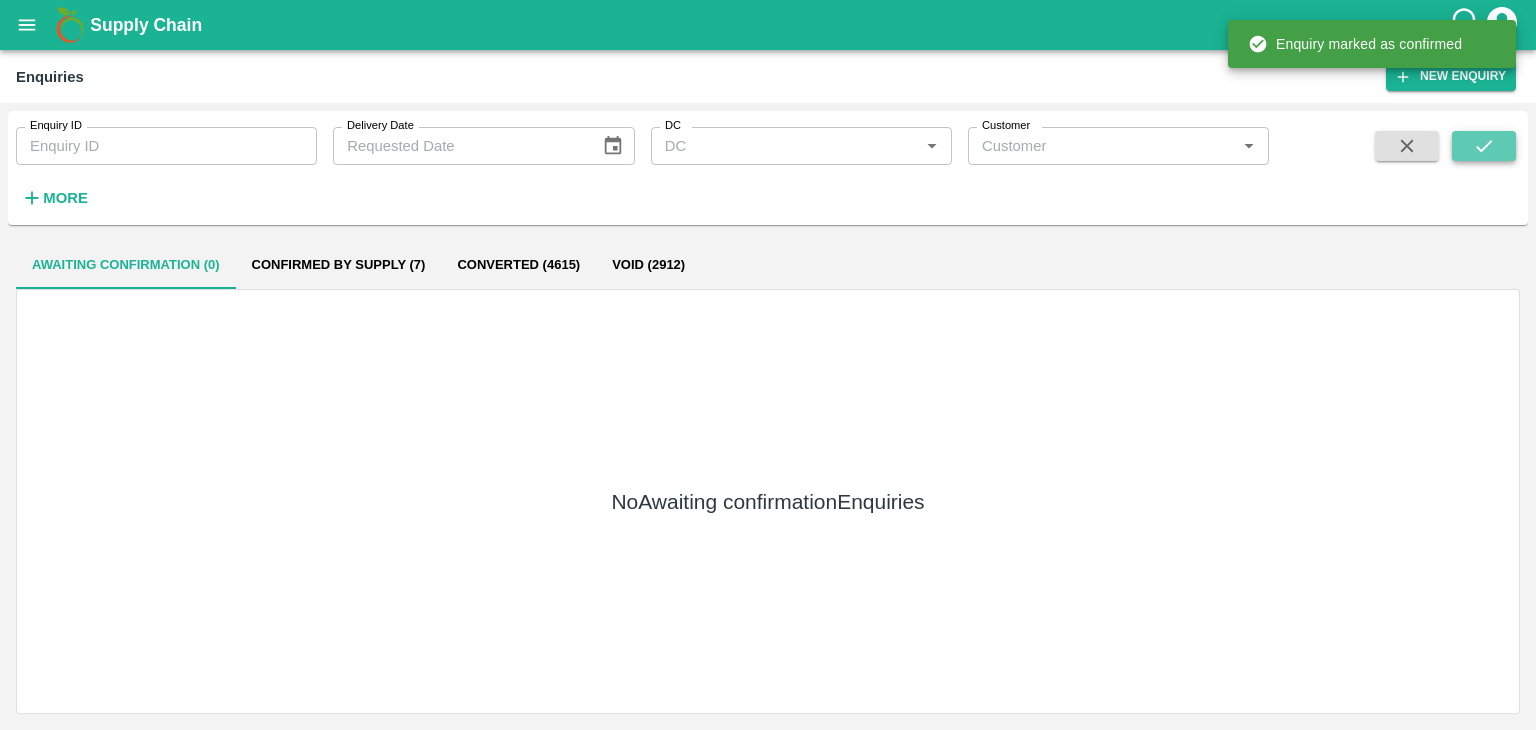 click at bounding box center [1484, 146] 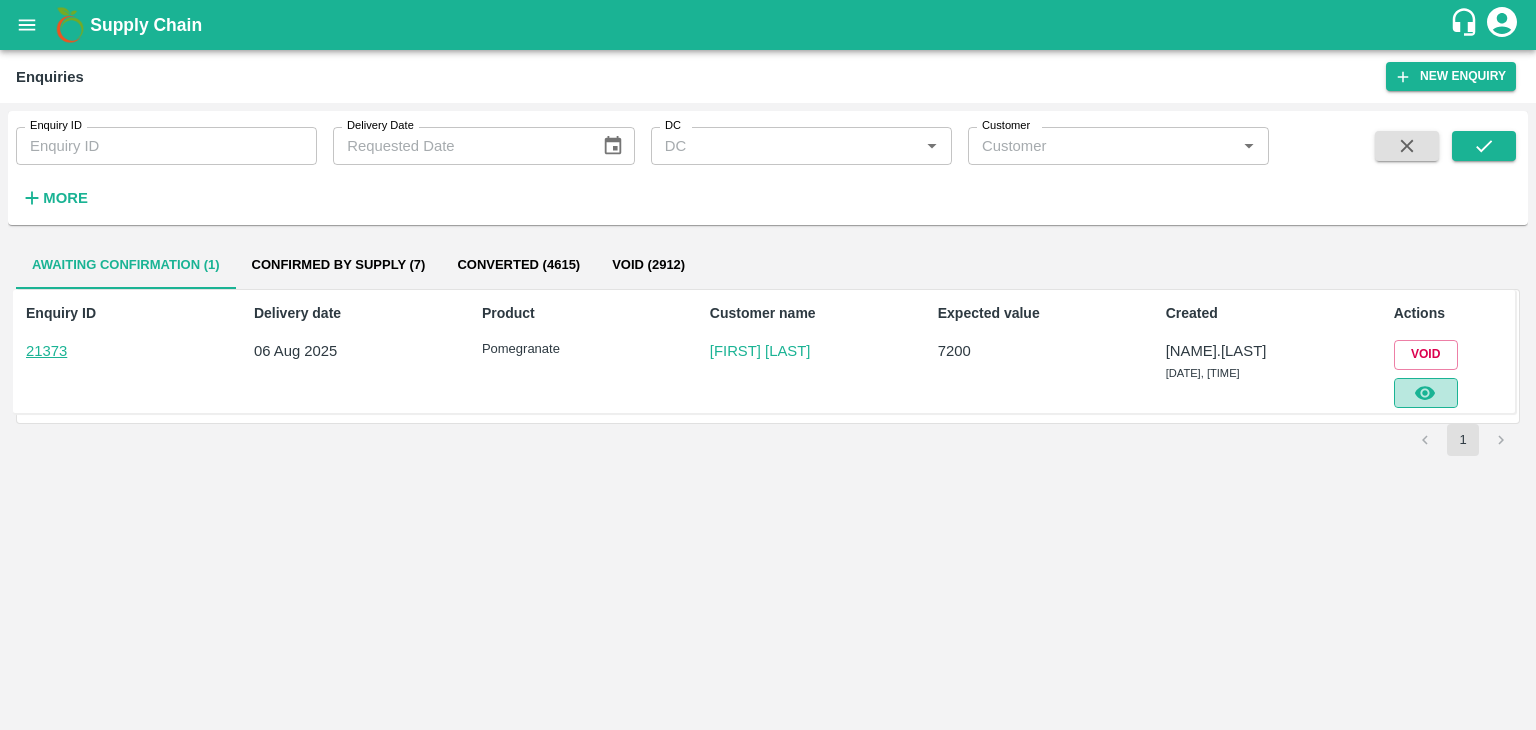 click 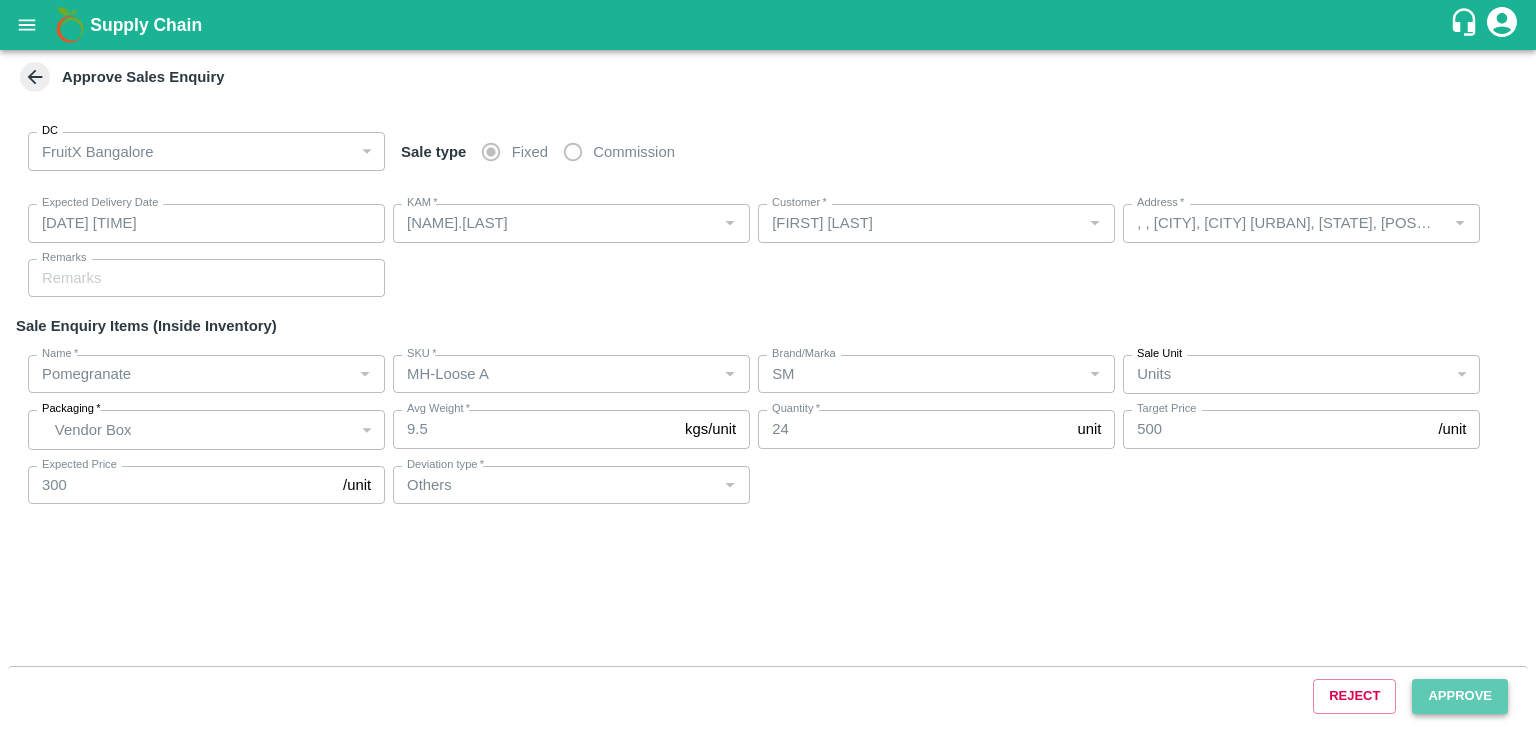click on "Approve" at bounding box center [1460, 696] 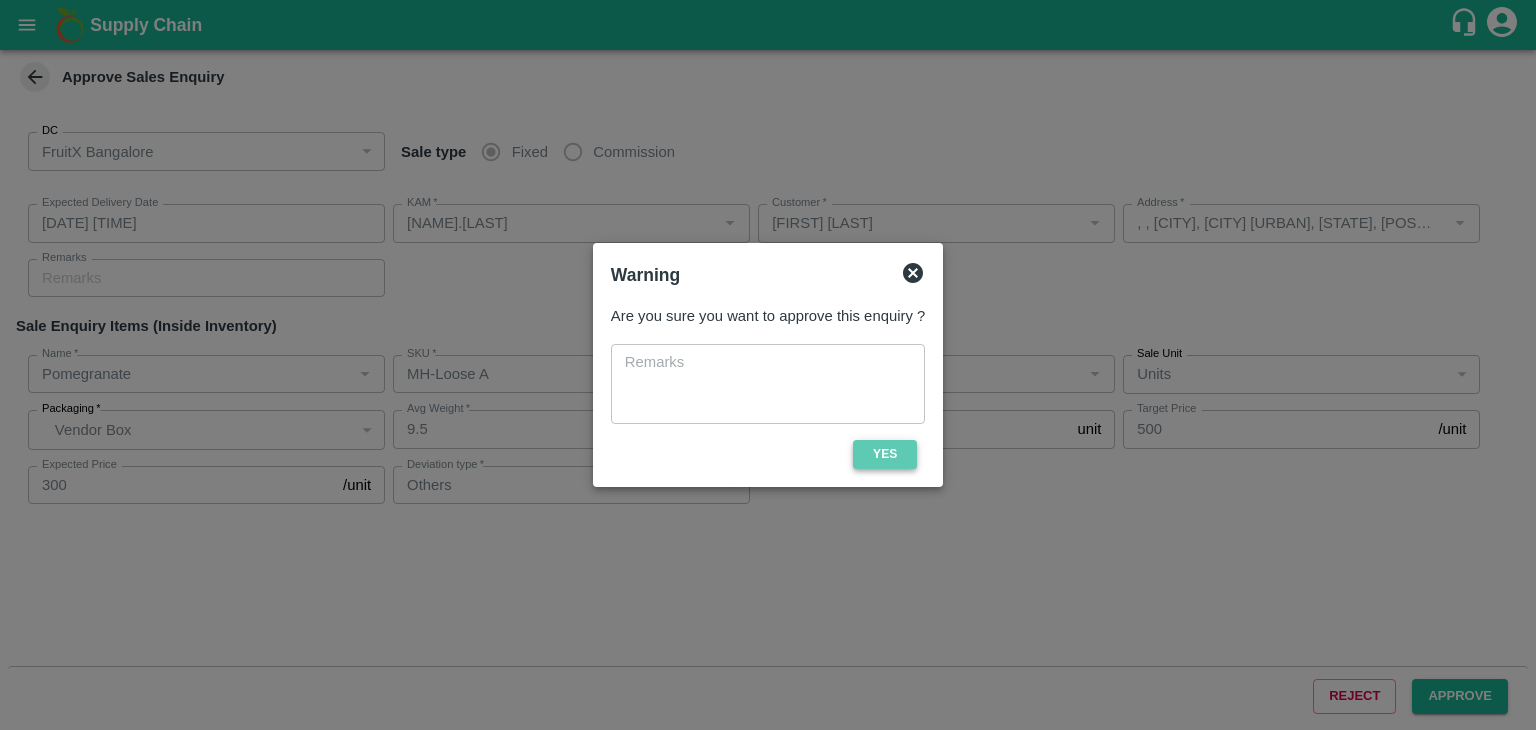 click on "Yes" at bounding box center (885, 454) 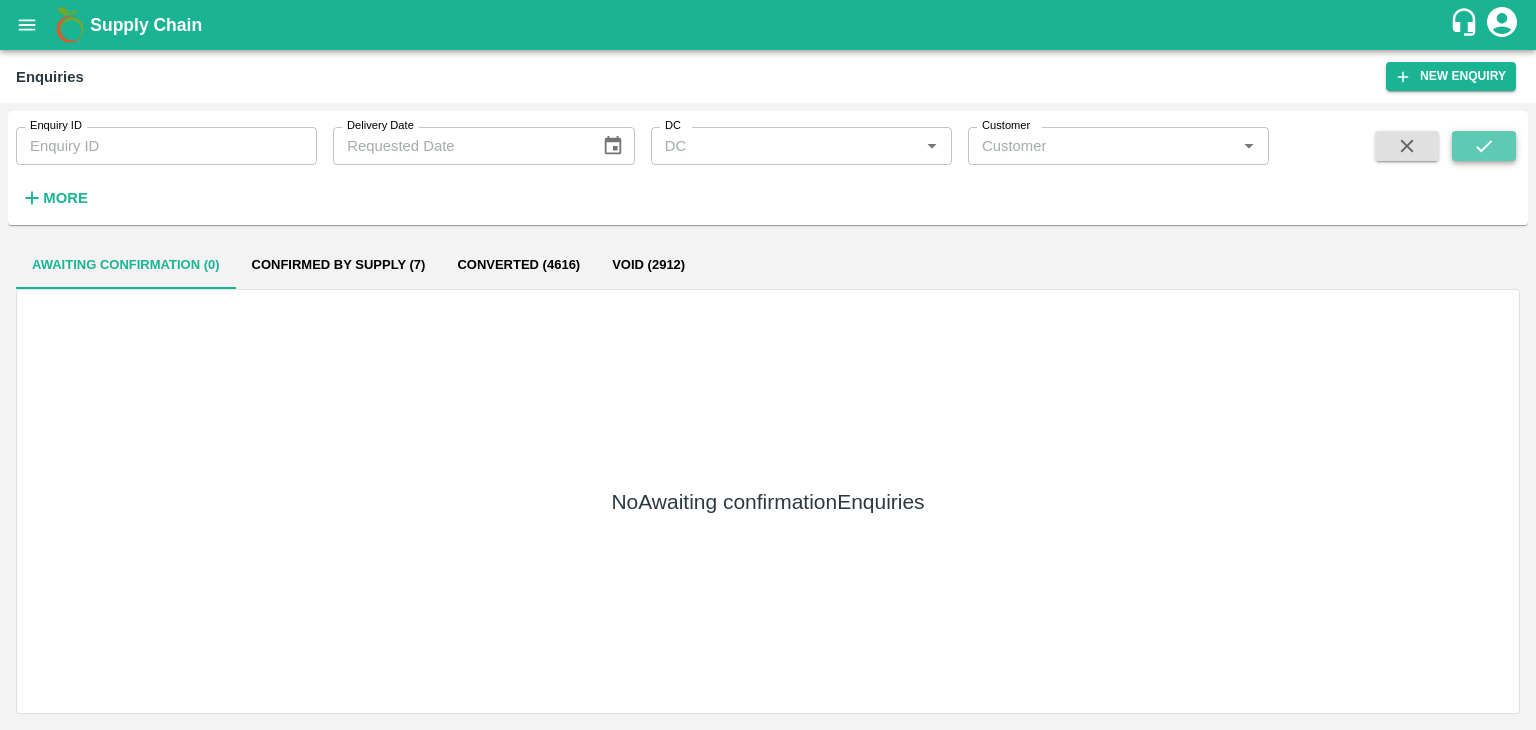click at bounding box center [1484, 146] 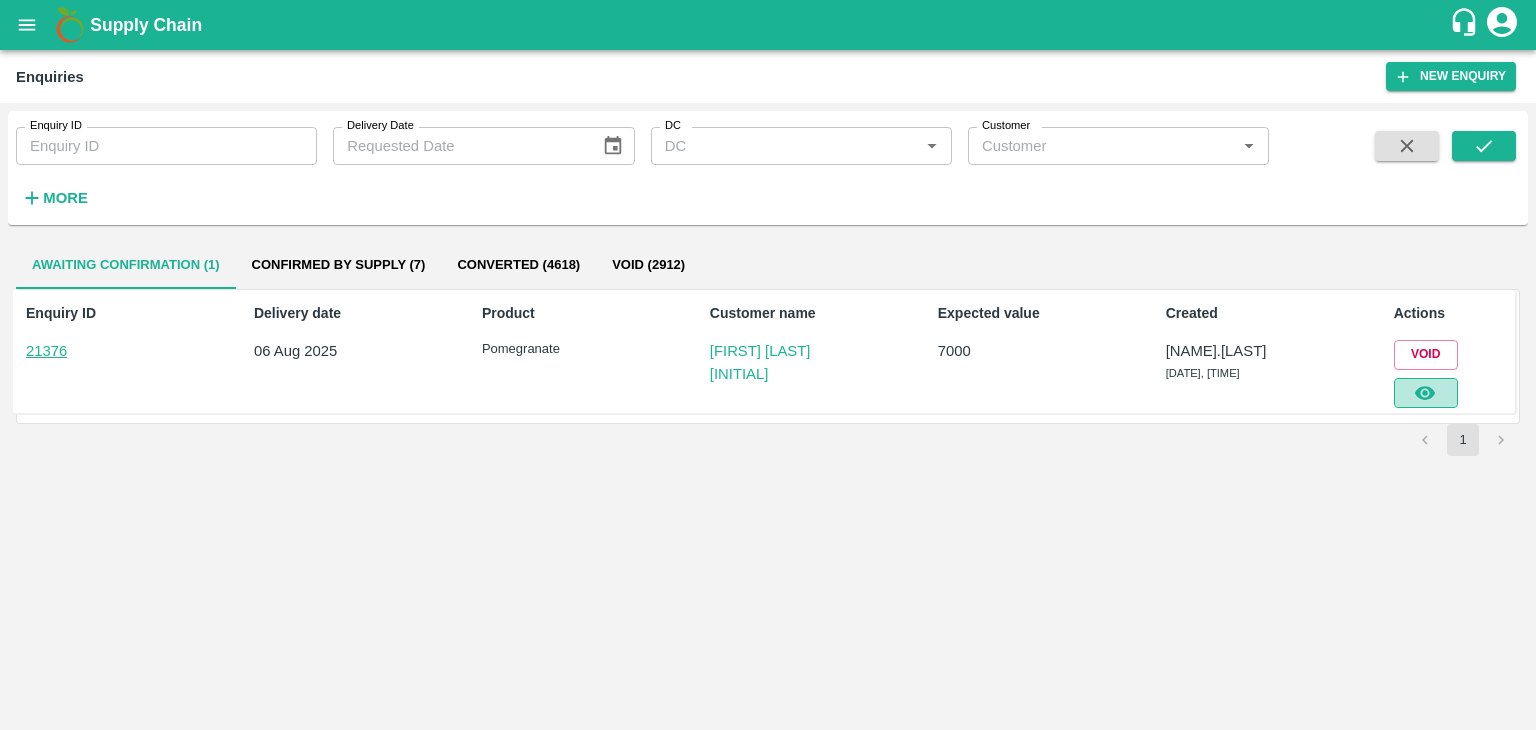 click at bounding box center [1426, 393] 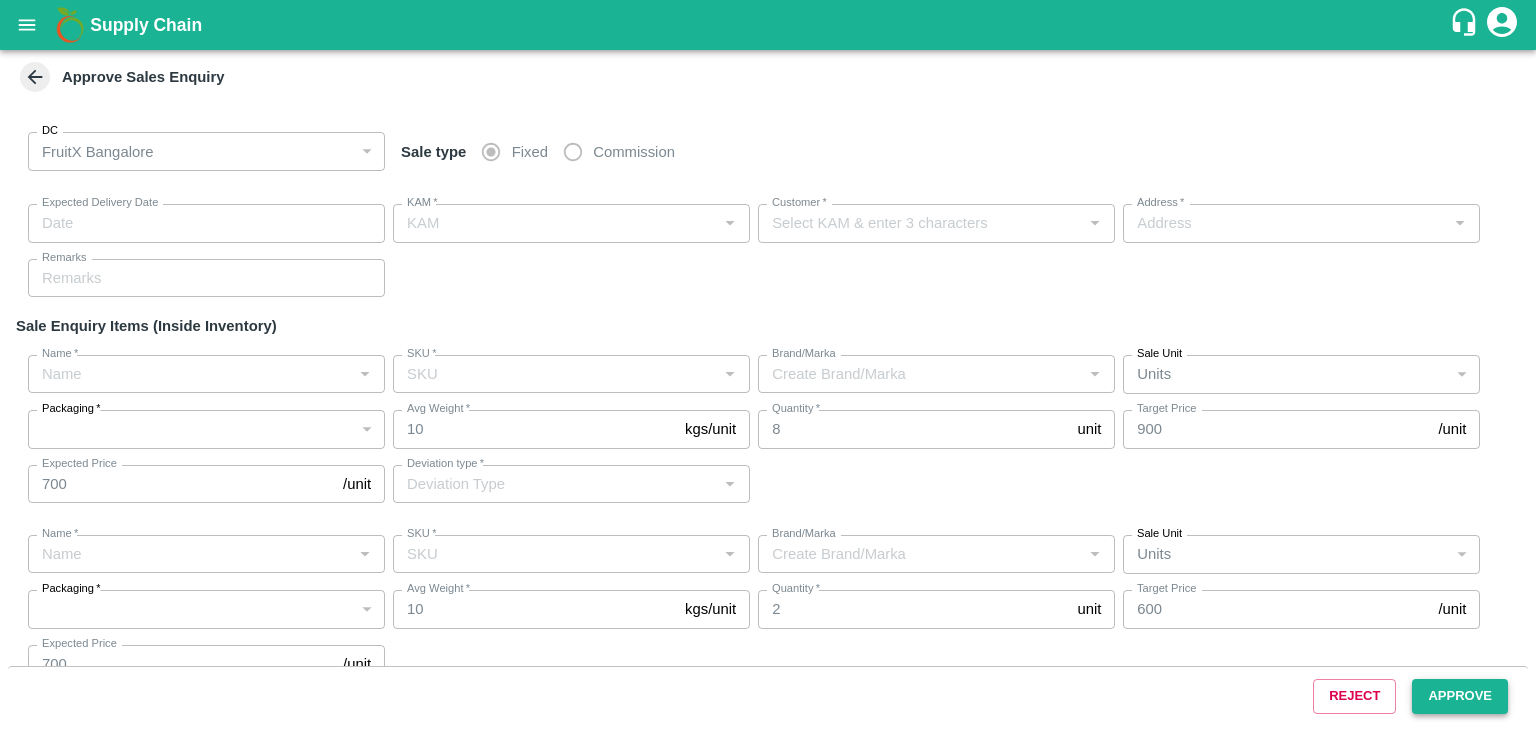 click on "Approve" at bounding box center (1460, 696) 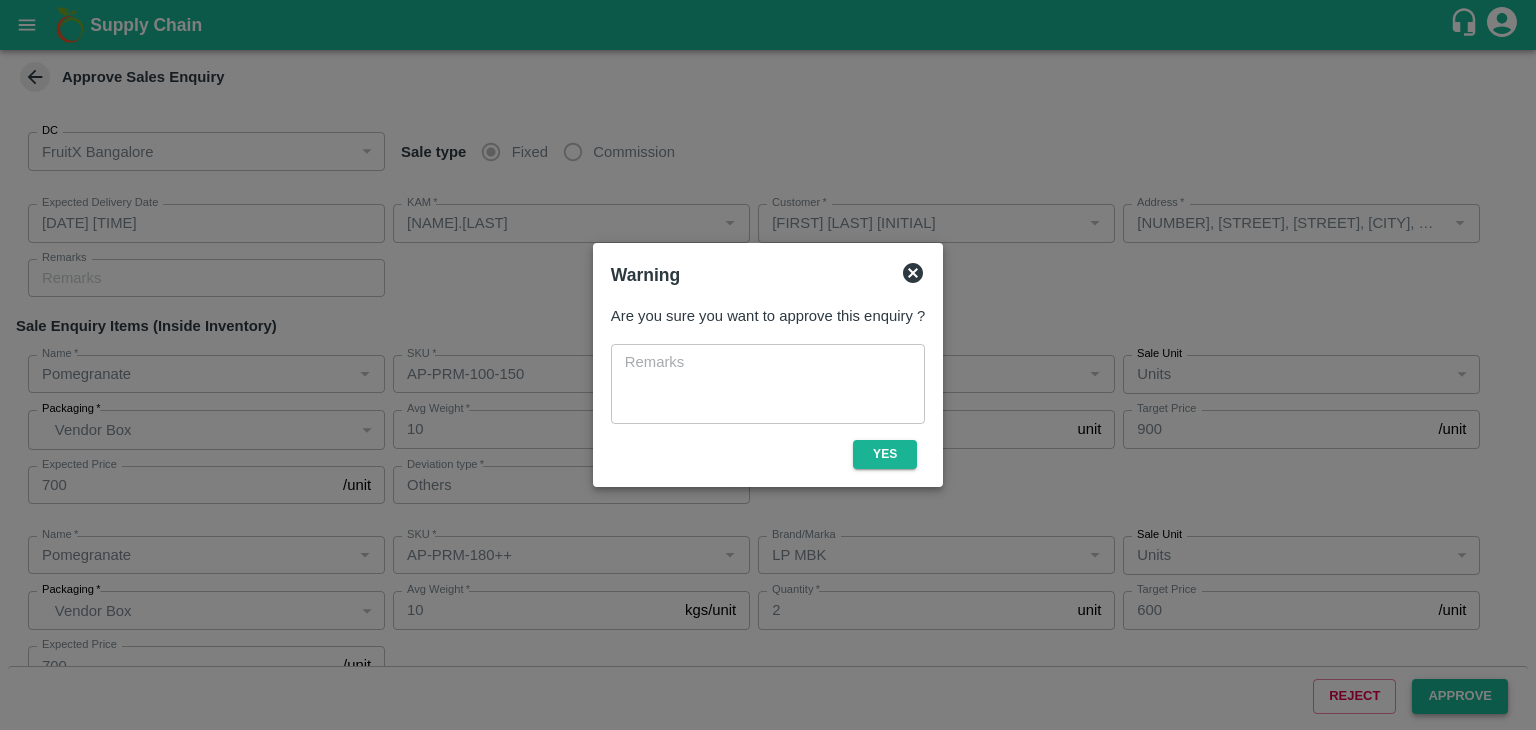 type on "[DATE] [TIME]" 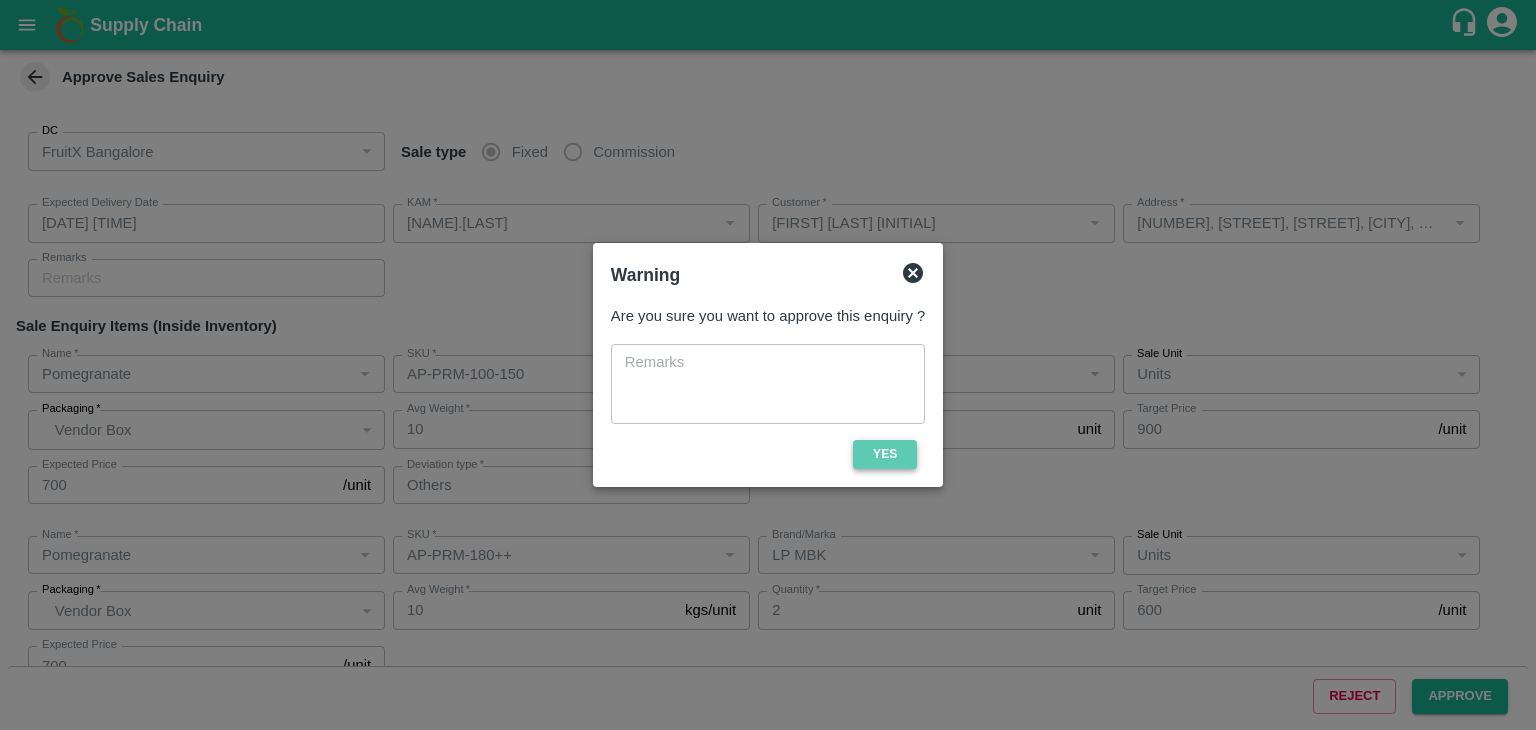 click on "Yes" at bounding box center (885, 454) 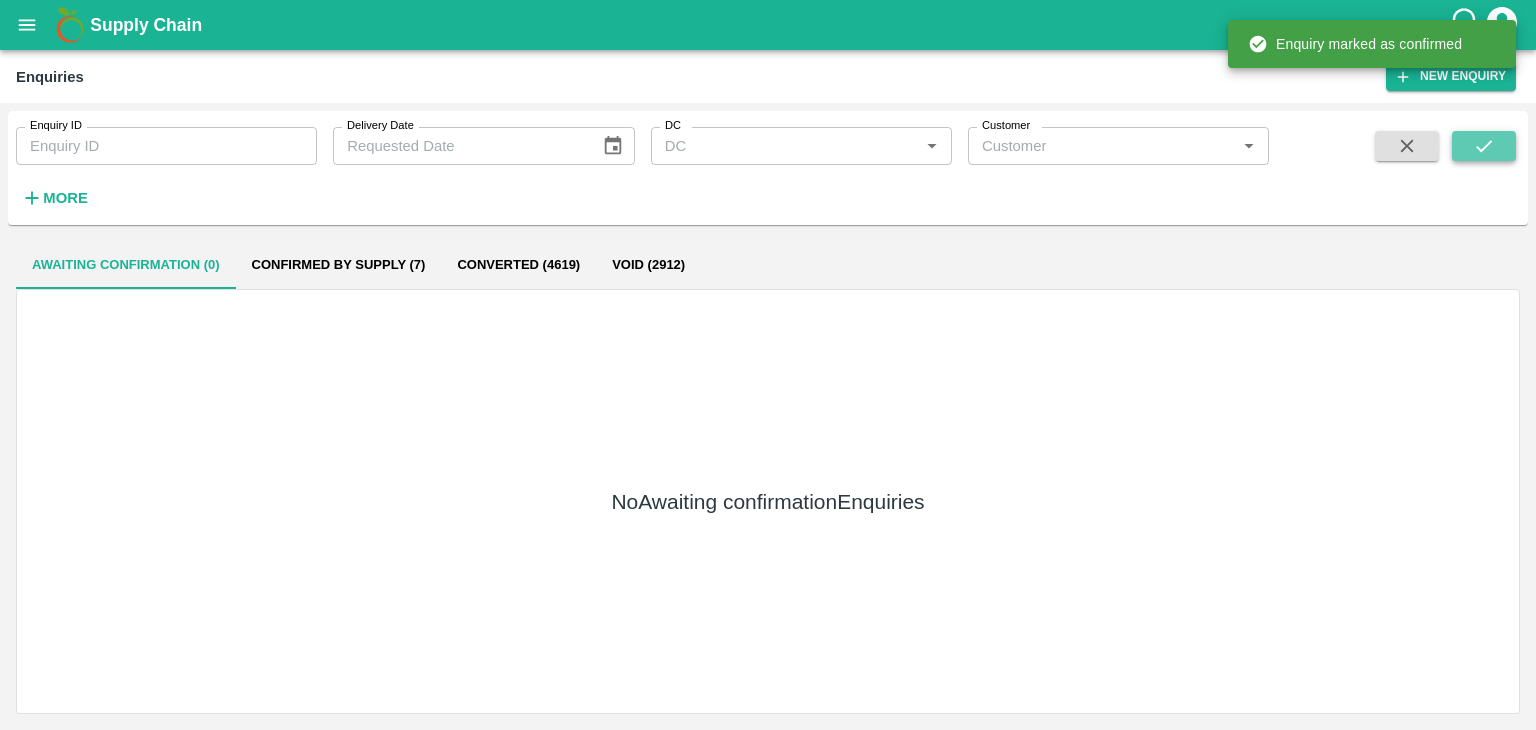 click 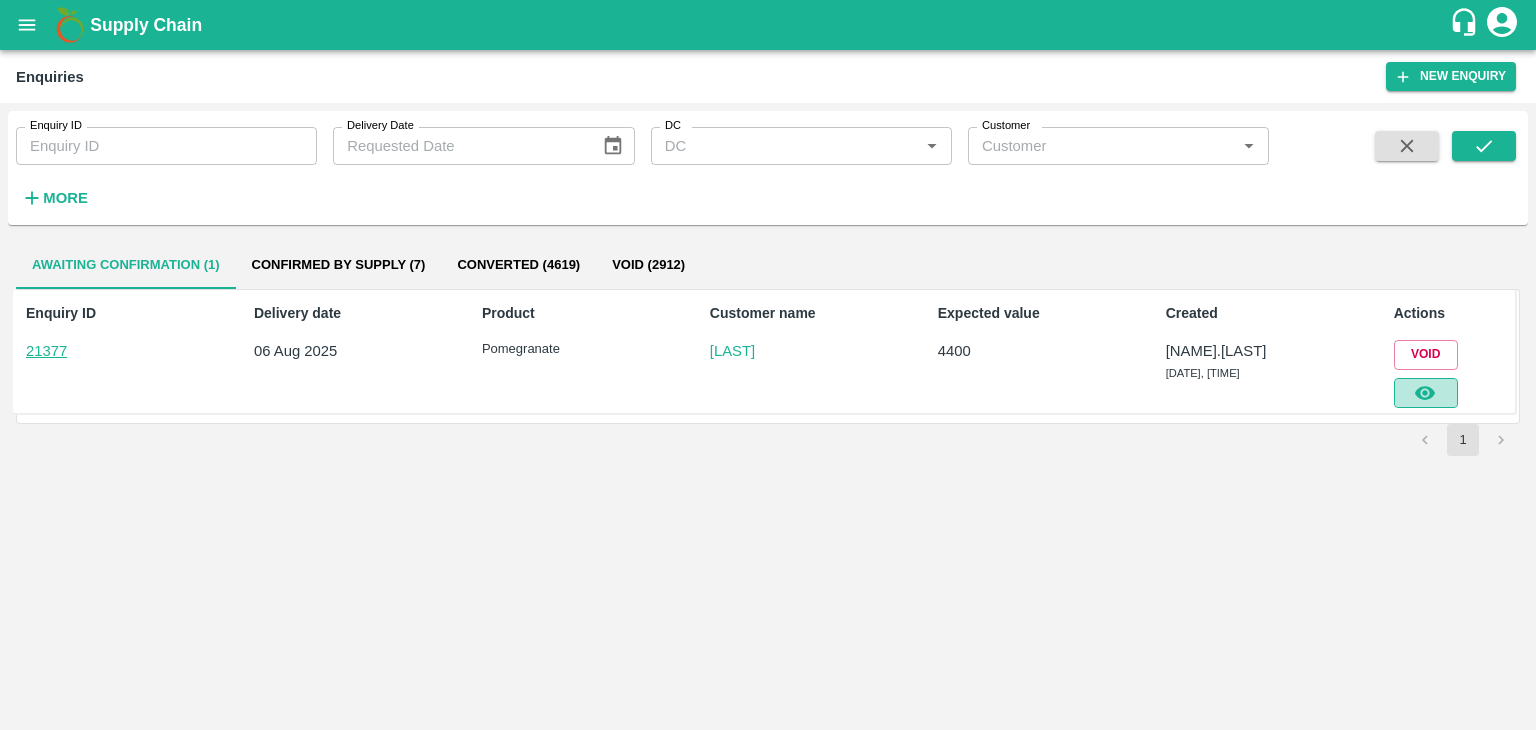 click at bounding box center [1426, 393] 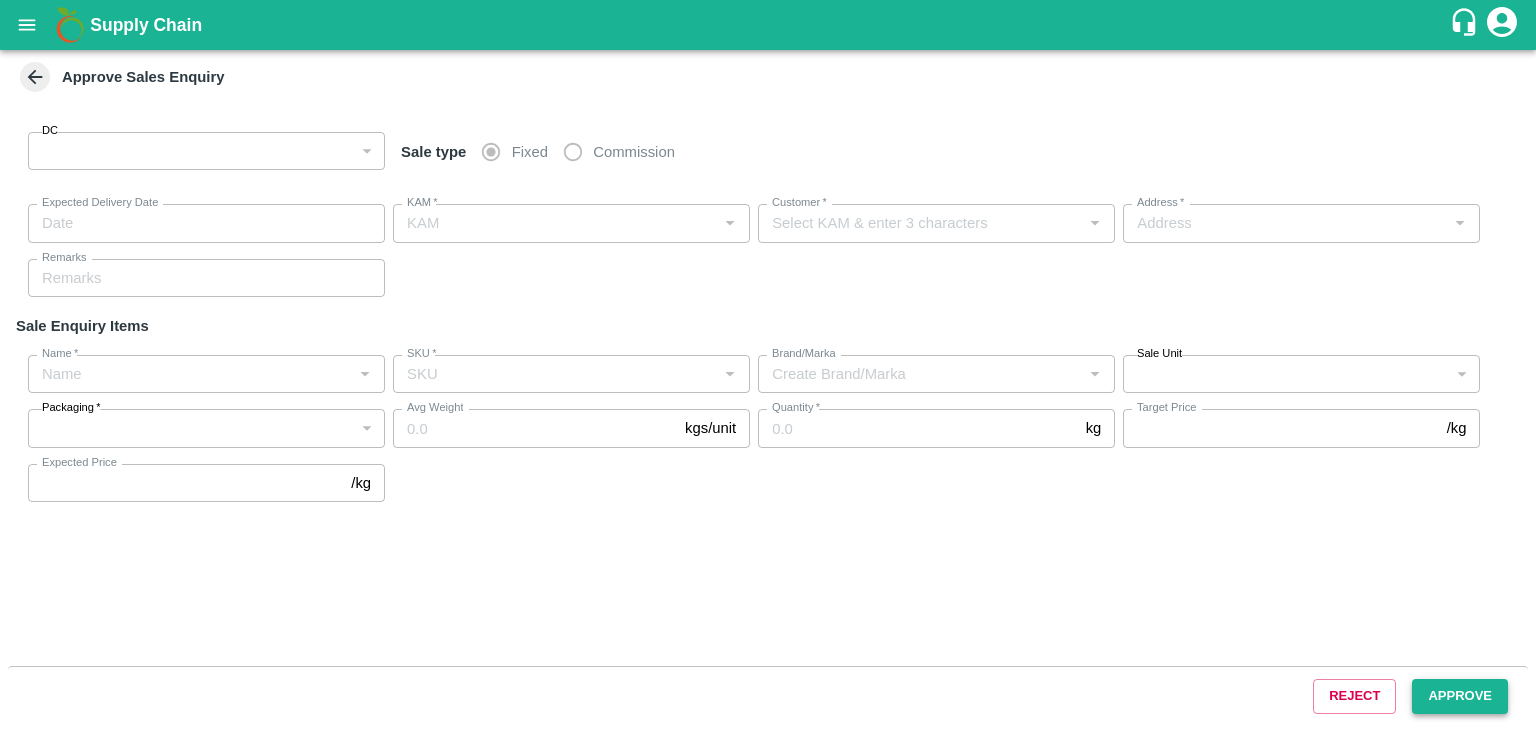 type on "147" 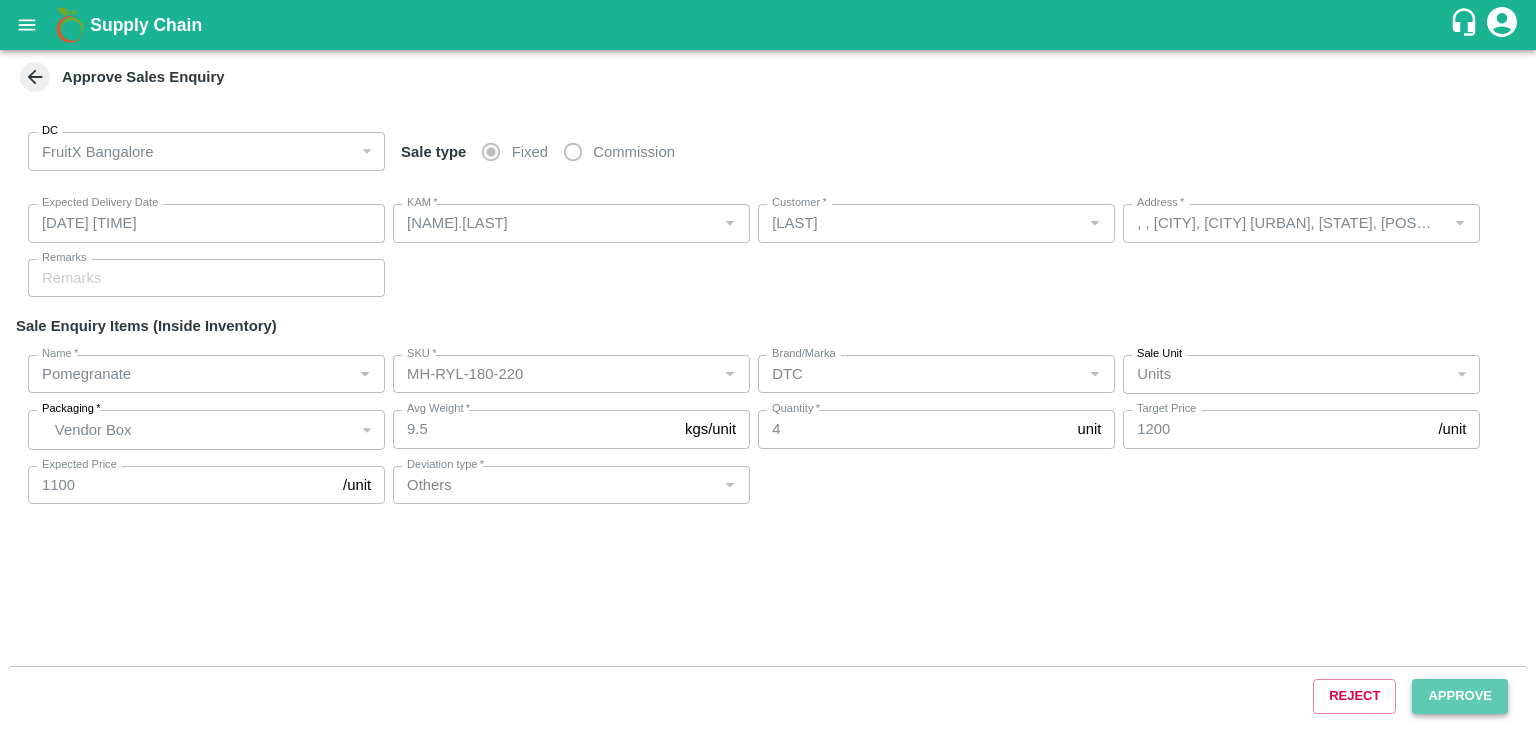 type on "[DATE] [TIME]" 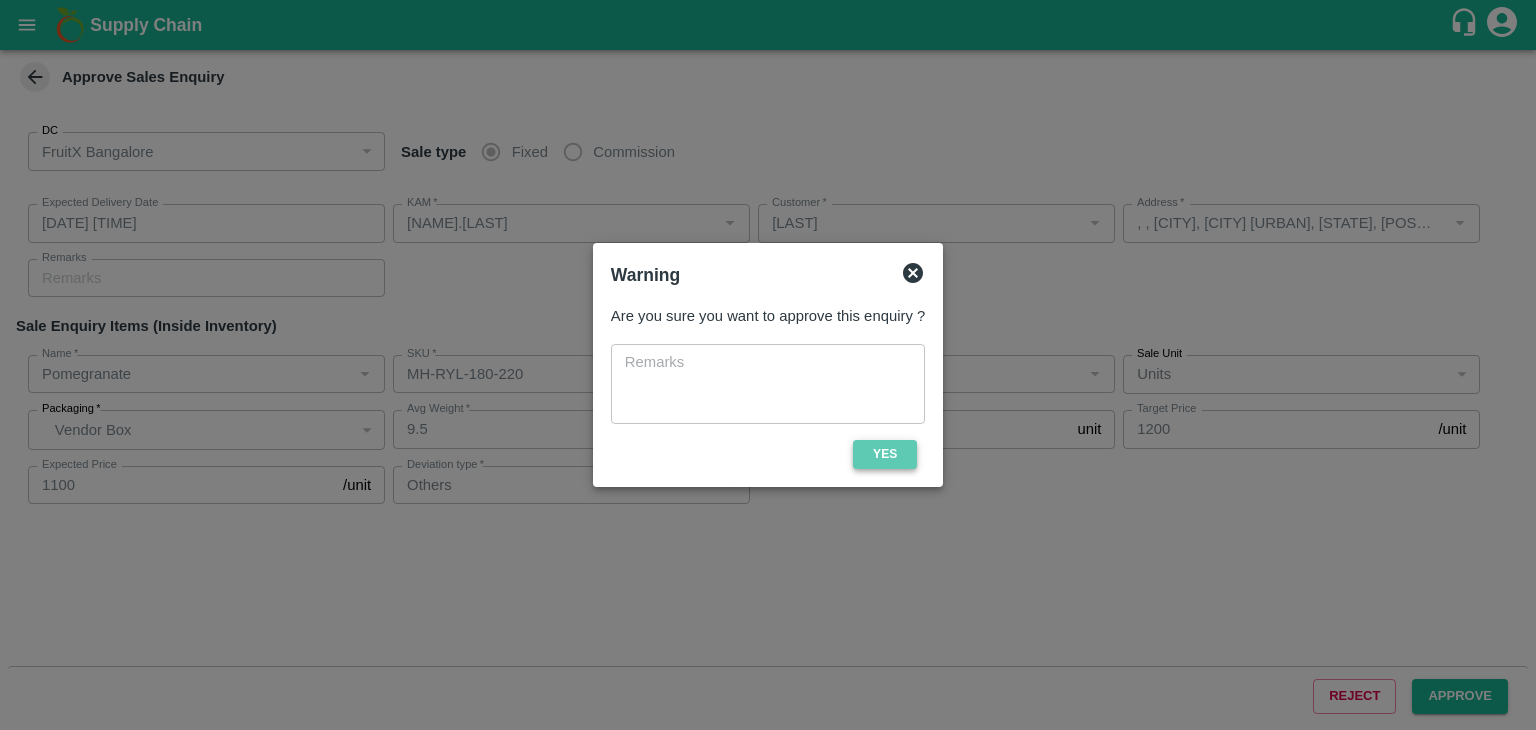 click on "Yes" at bounding box center [885, 454] 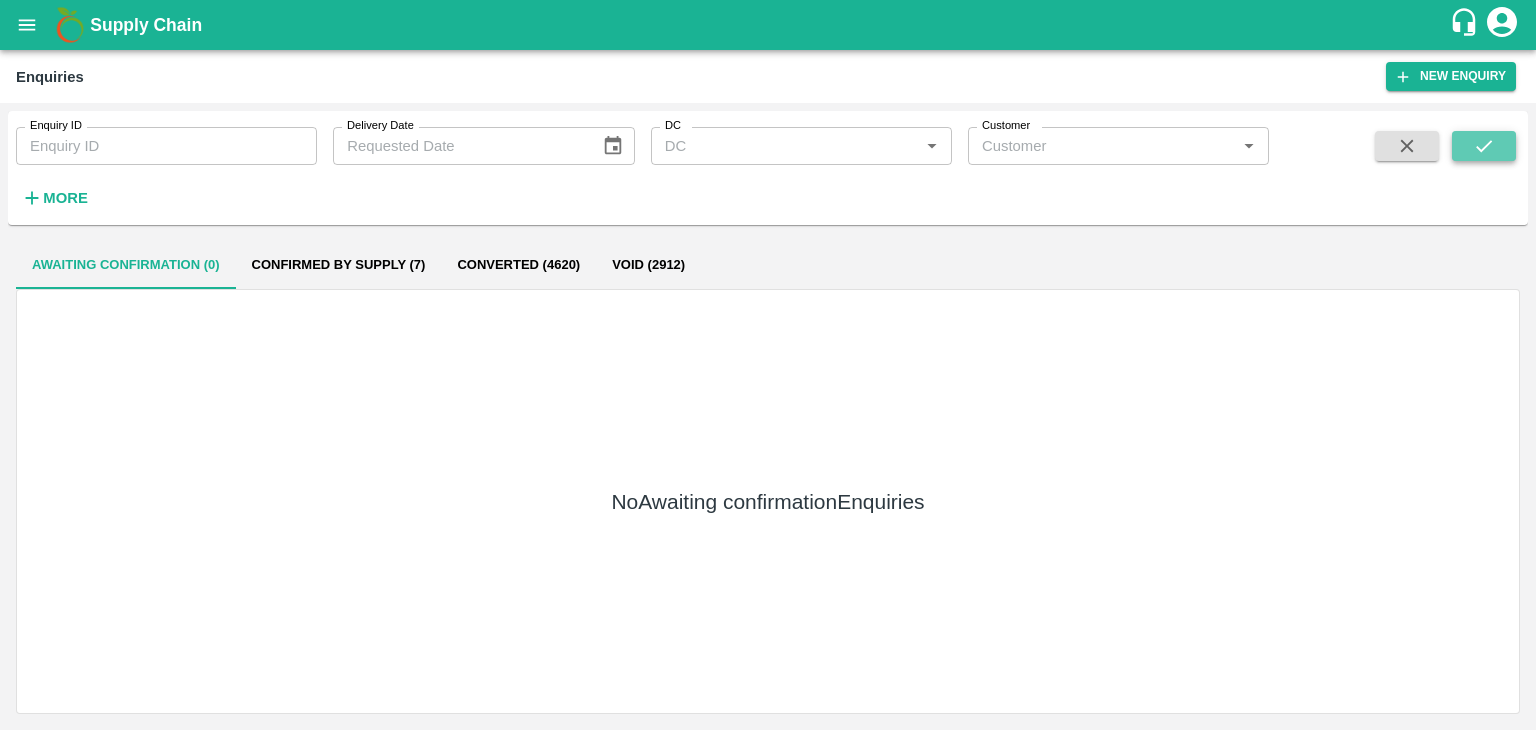 click at bounding box center [1484, 146] 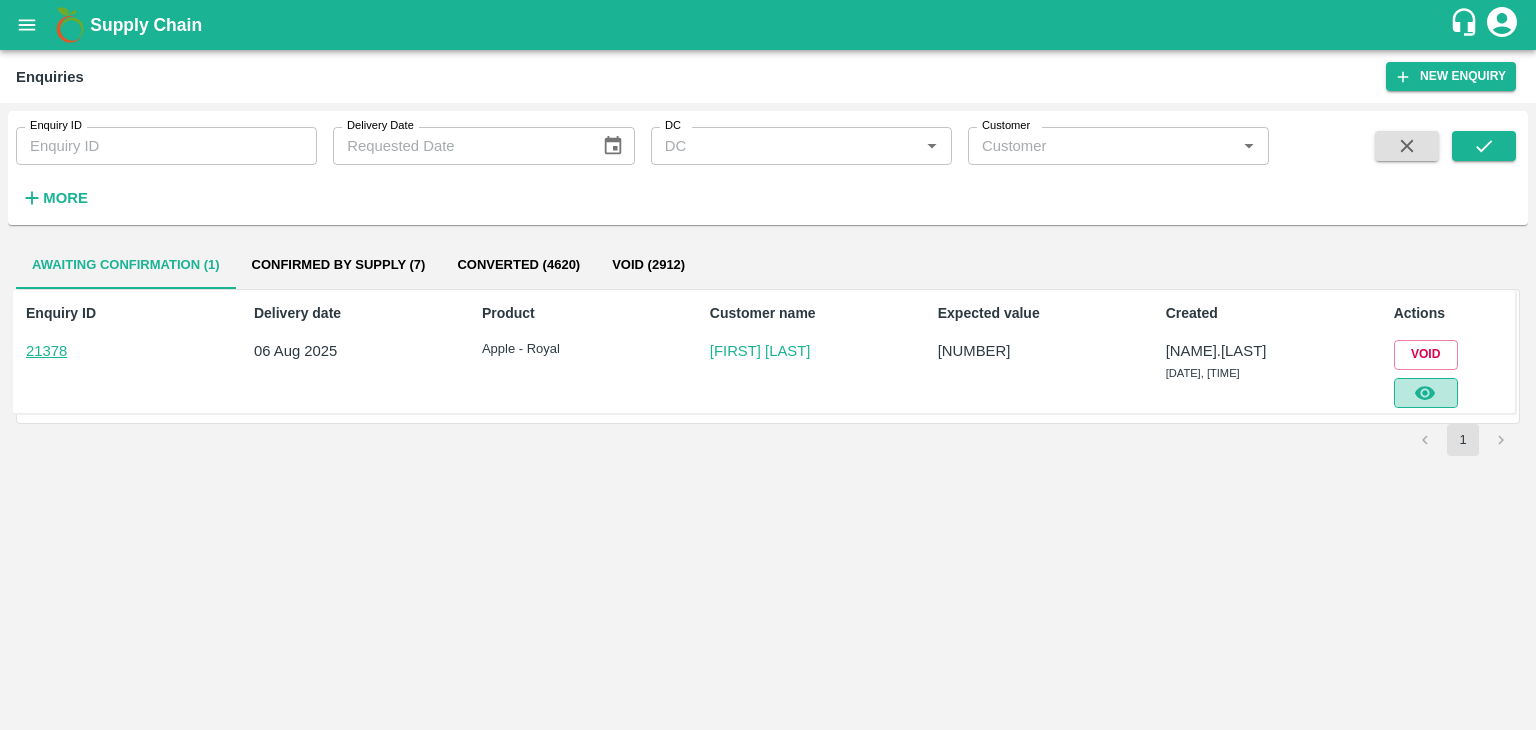 click 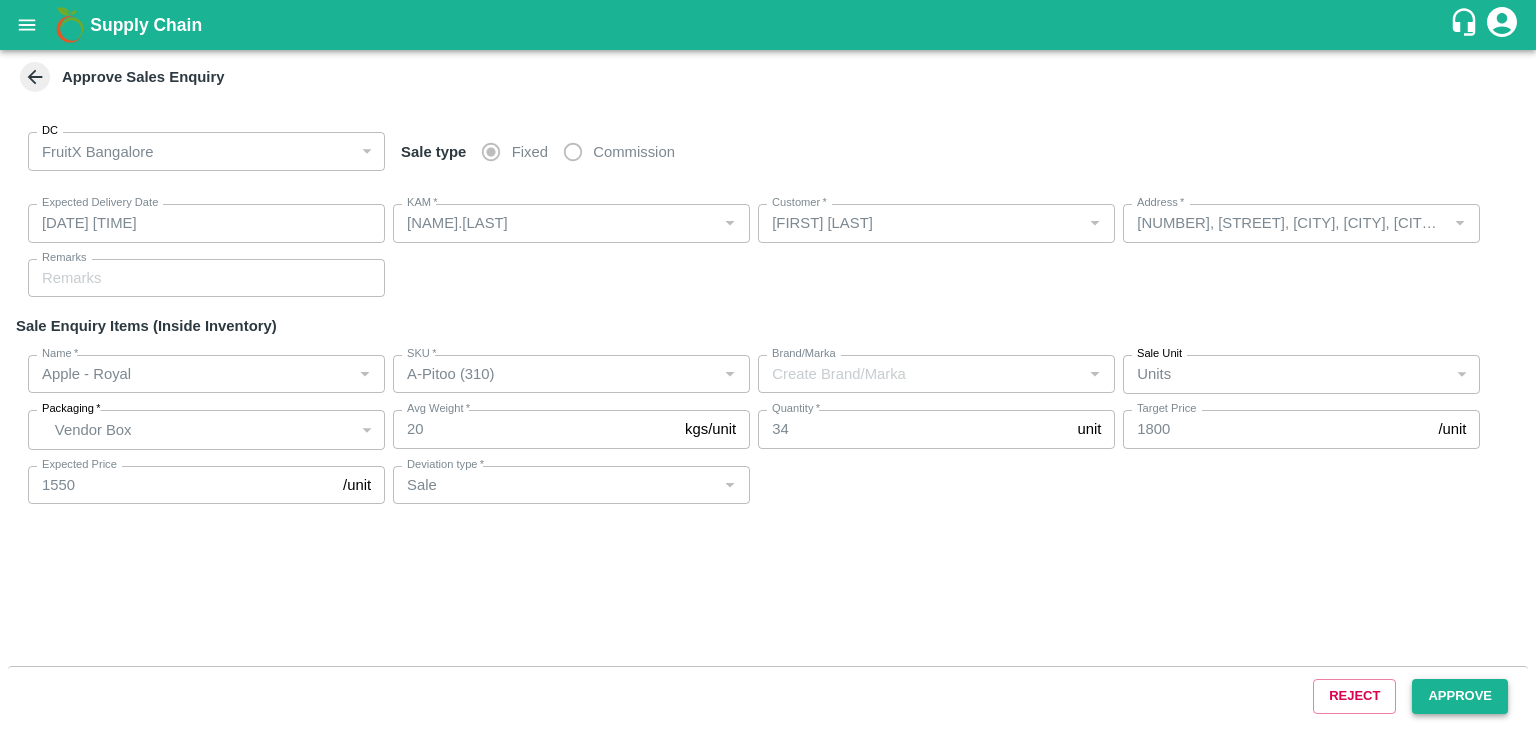 type on "[DATE] [TIME]" 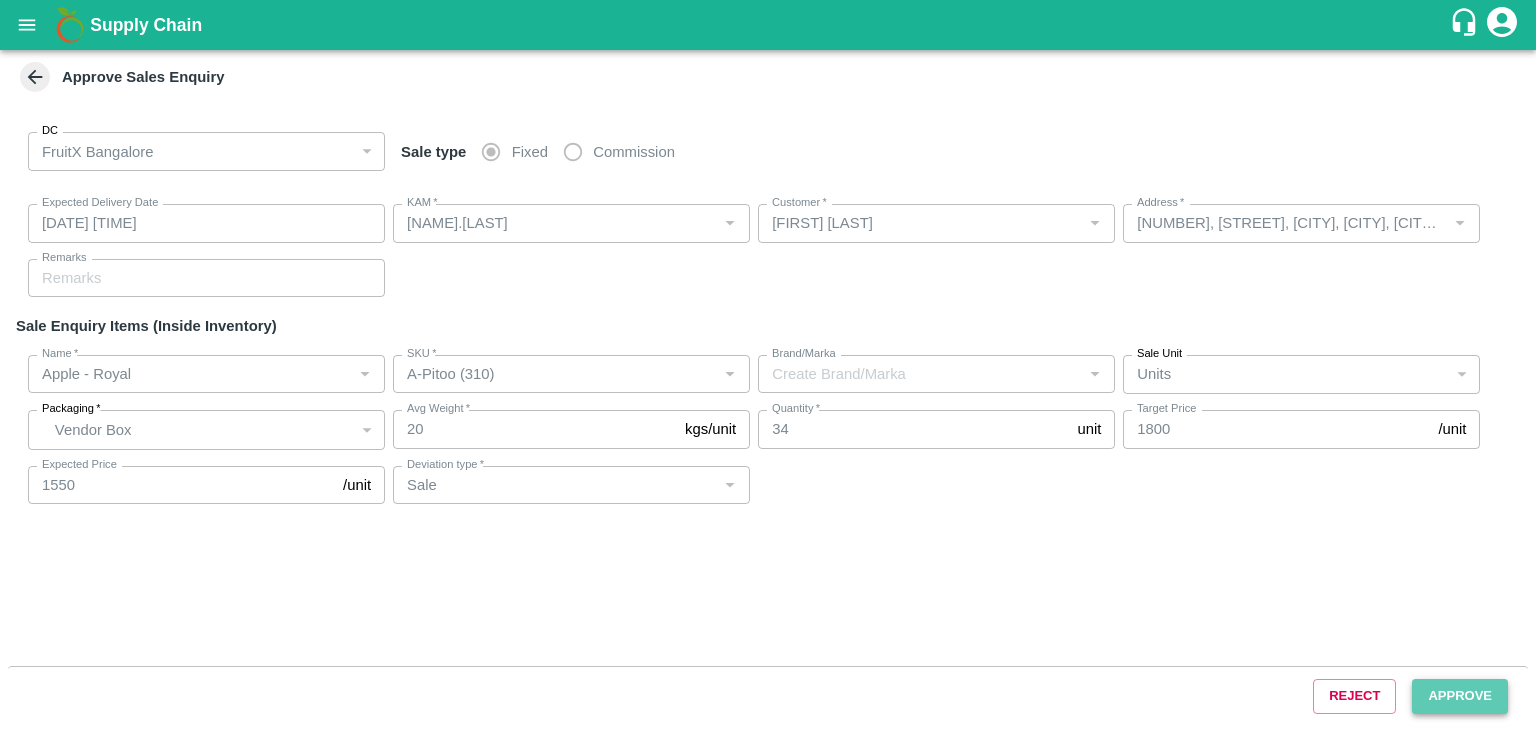 click on "Approve" at bounding box center [1460, 696] 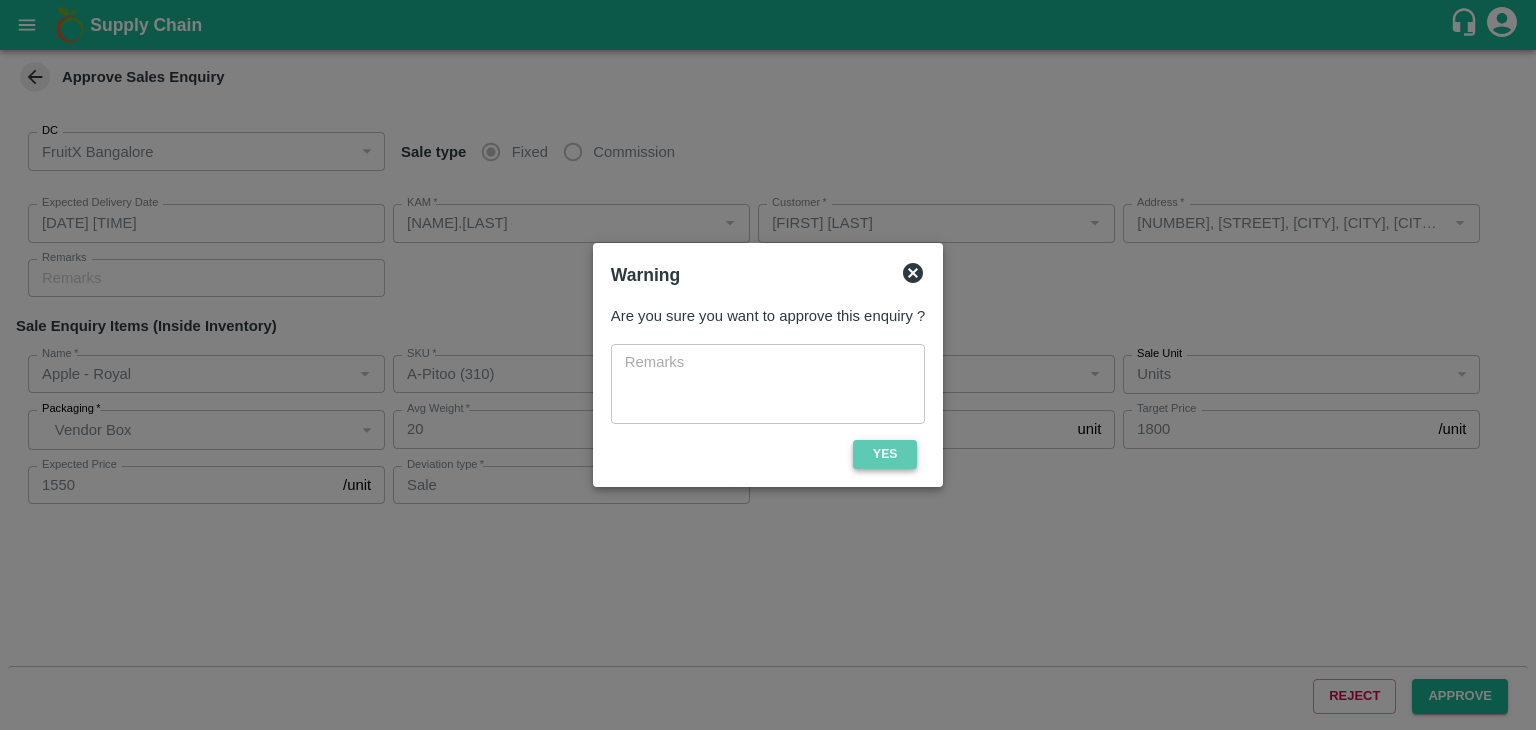 click on "Yes" at bounding box center (885, 454) 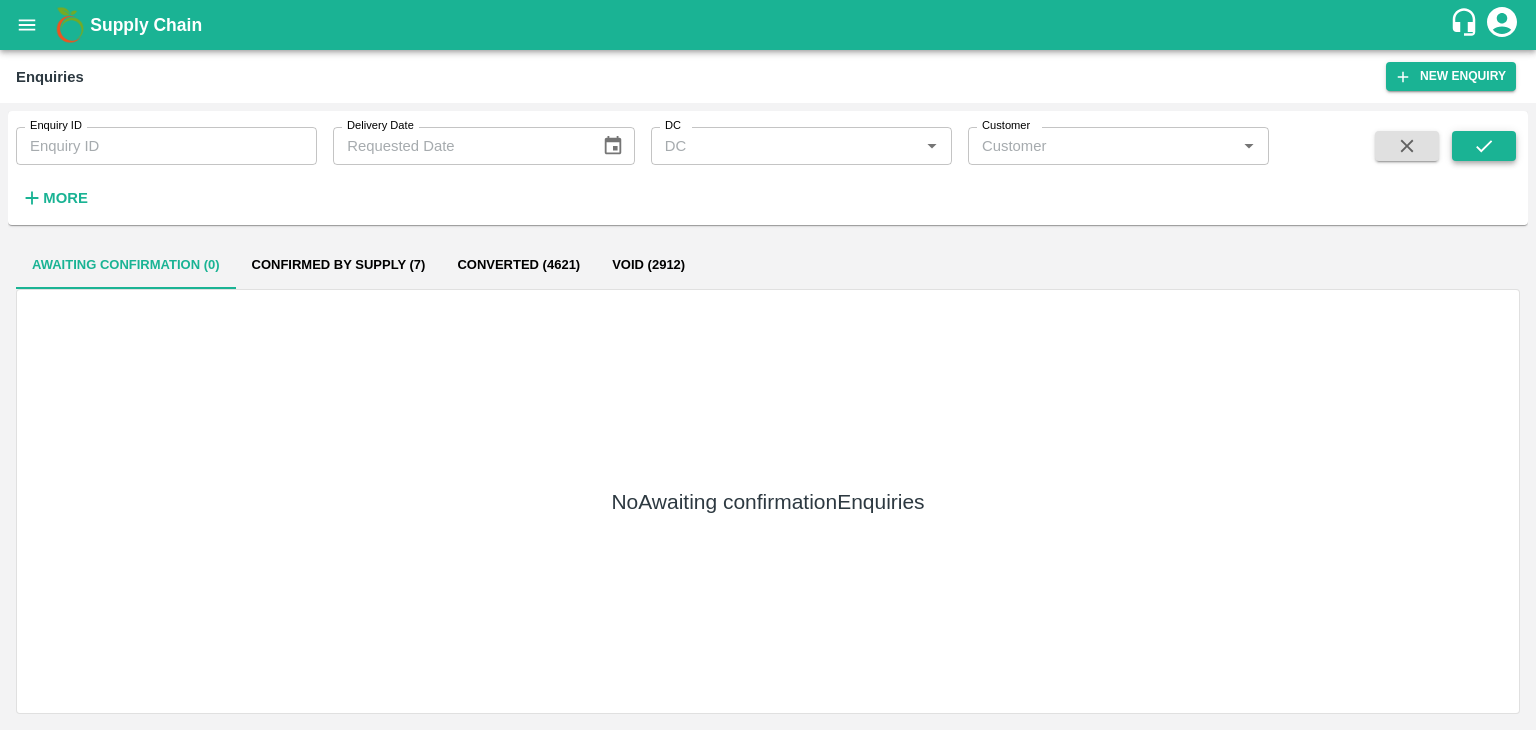 drag, startPoint x: 1484, startPoint y: 164, endPoint x: 1480, endPoint y: 149, distance: 15.524175 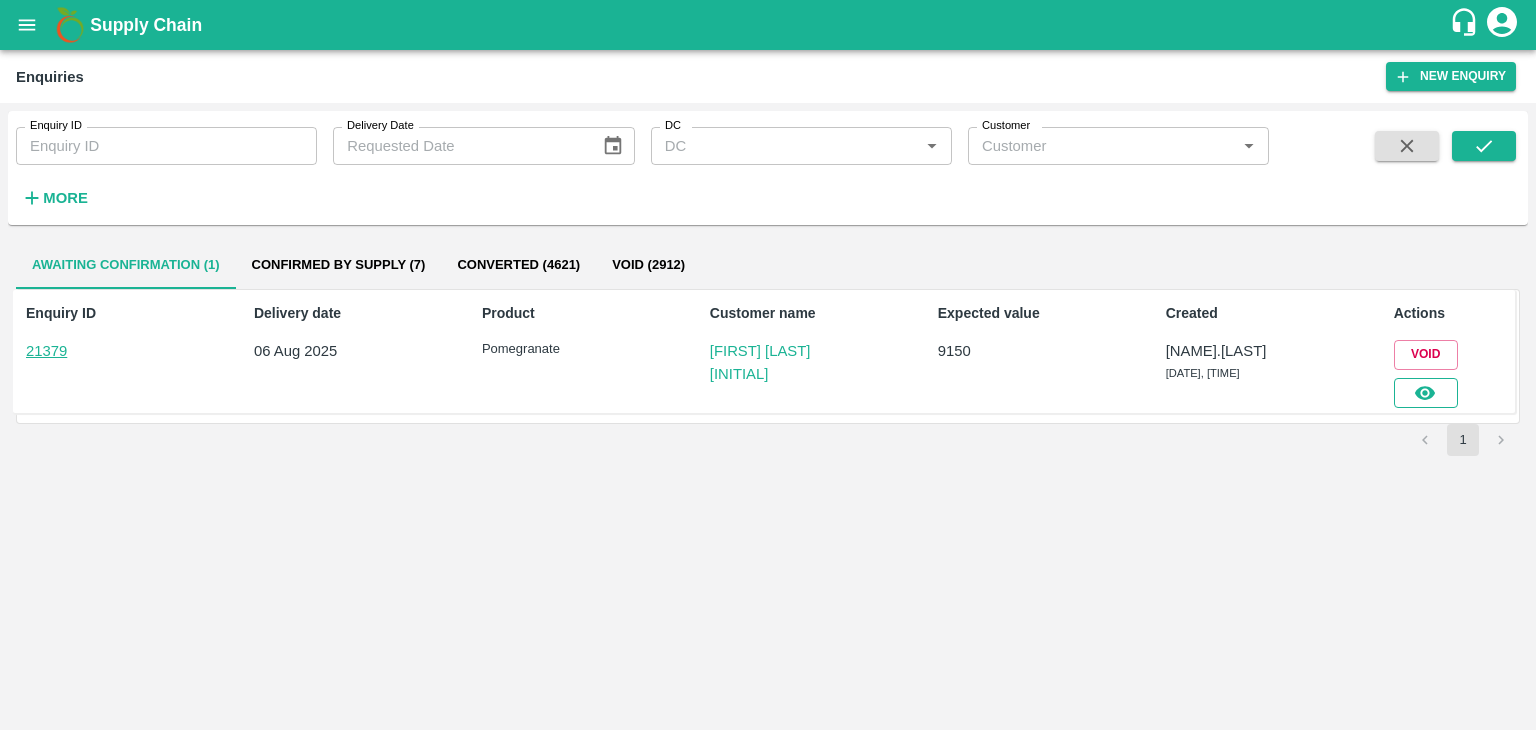 click 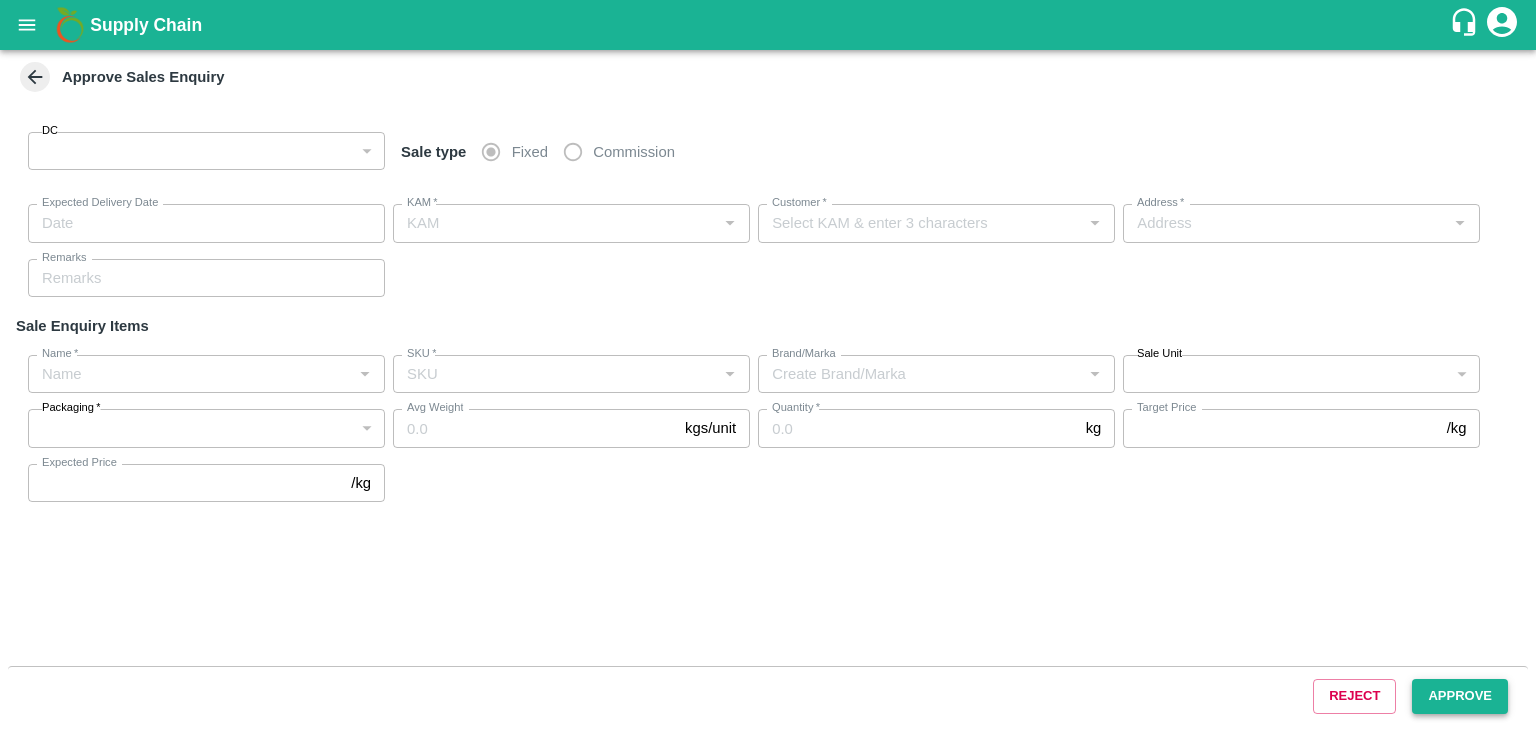 type on "147" 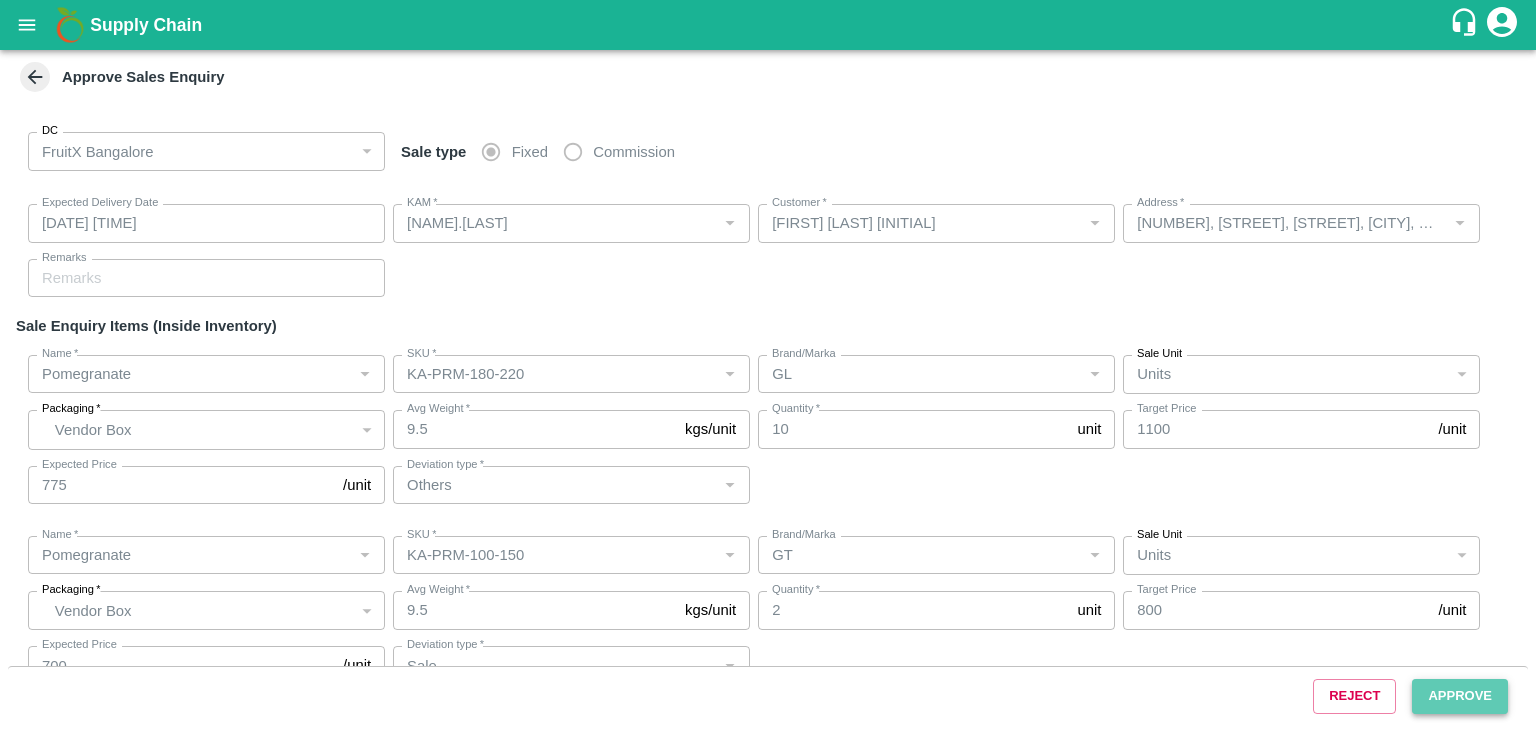 click on "Approve" at bounding box center (1460, 696) 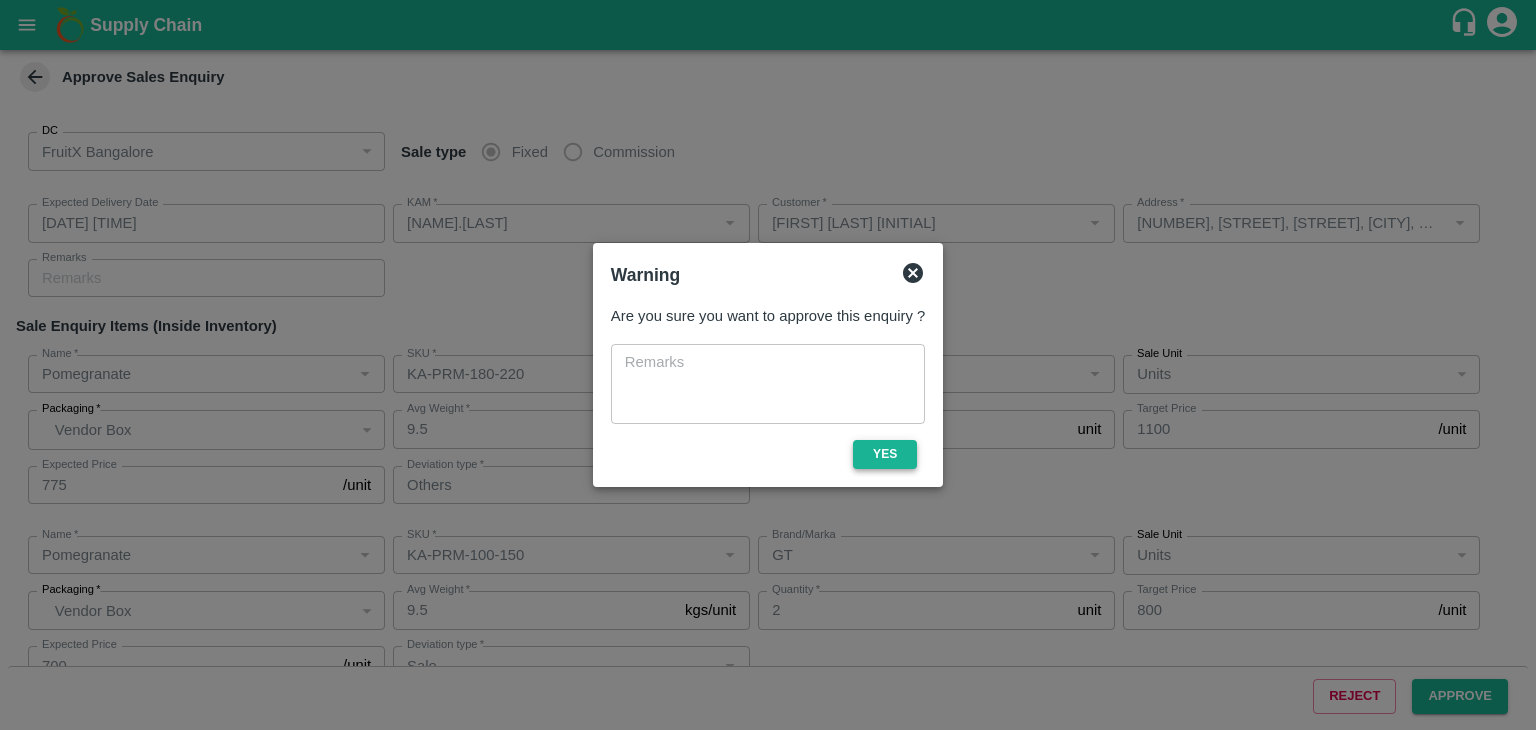 click on "Yes" at bounding box center [885, 454] 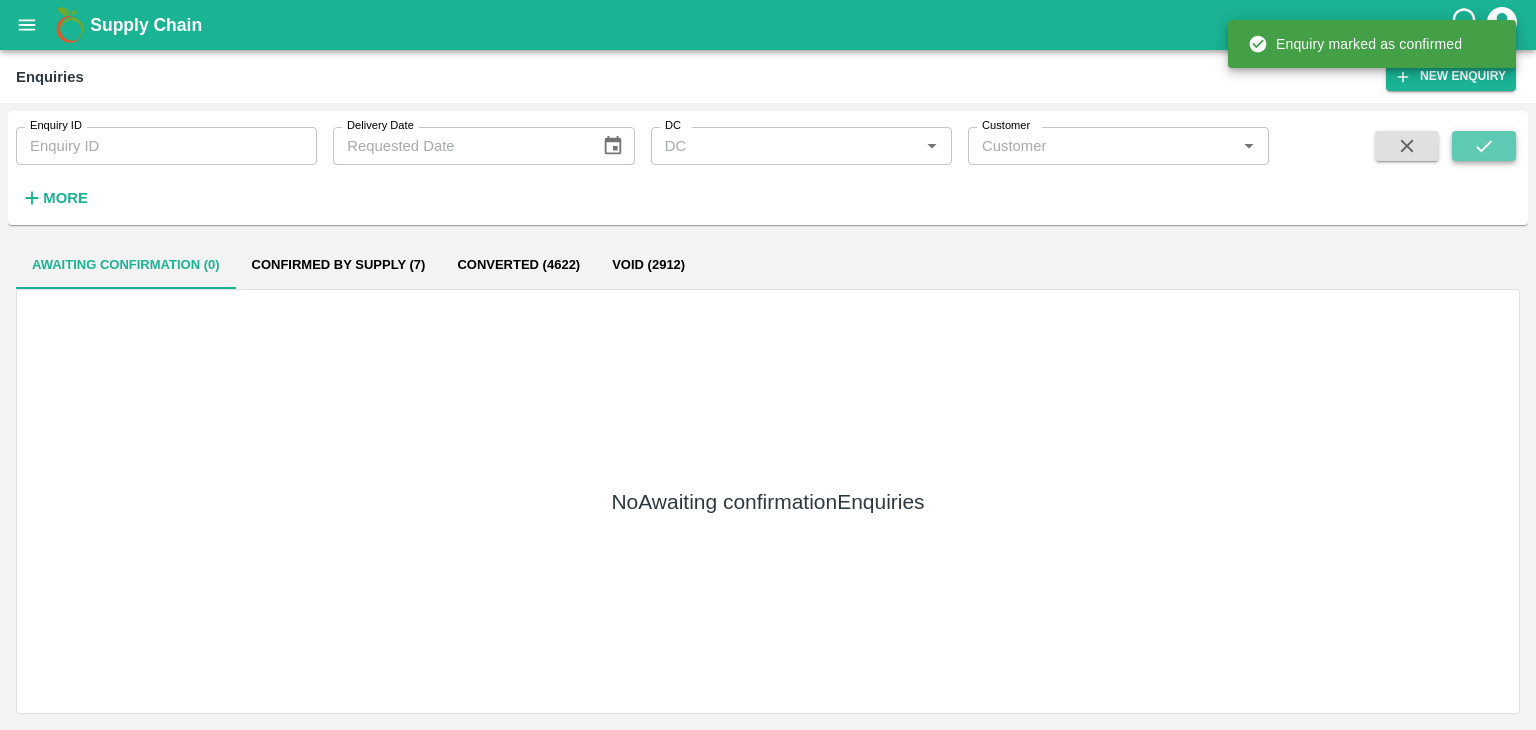 click 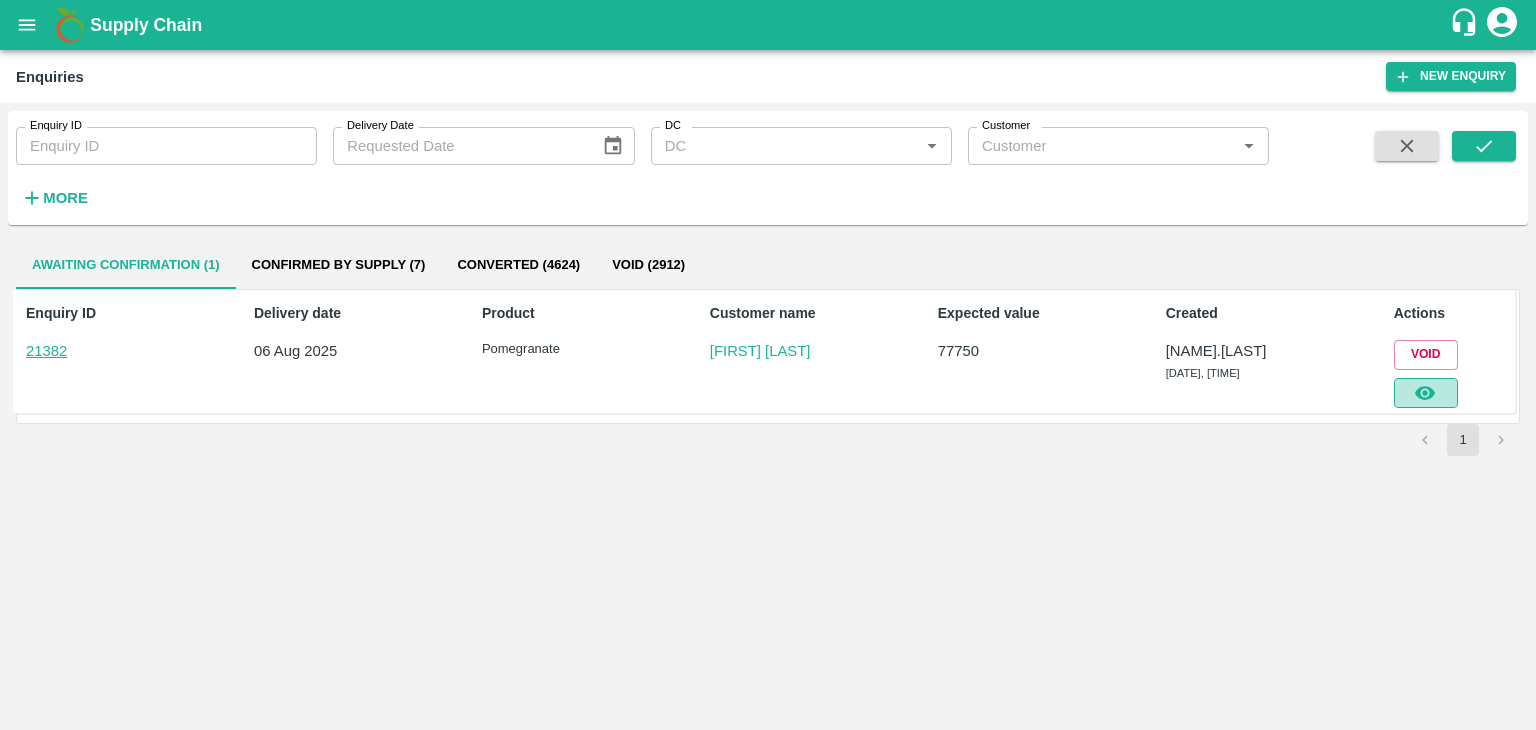 click 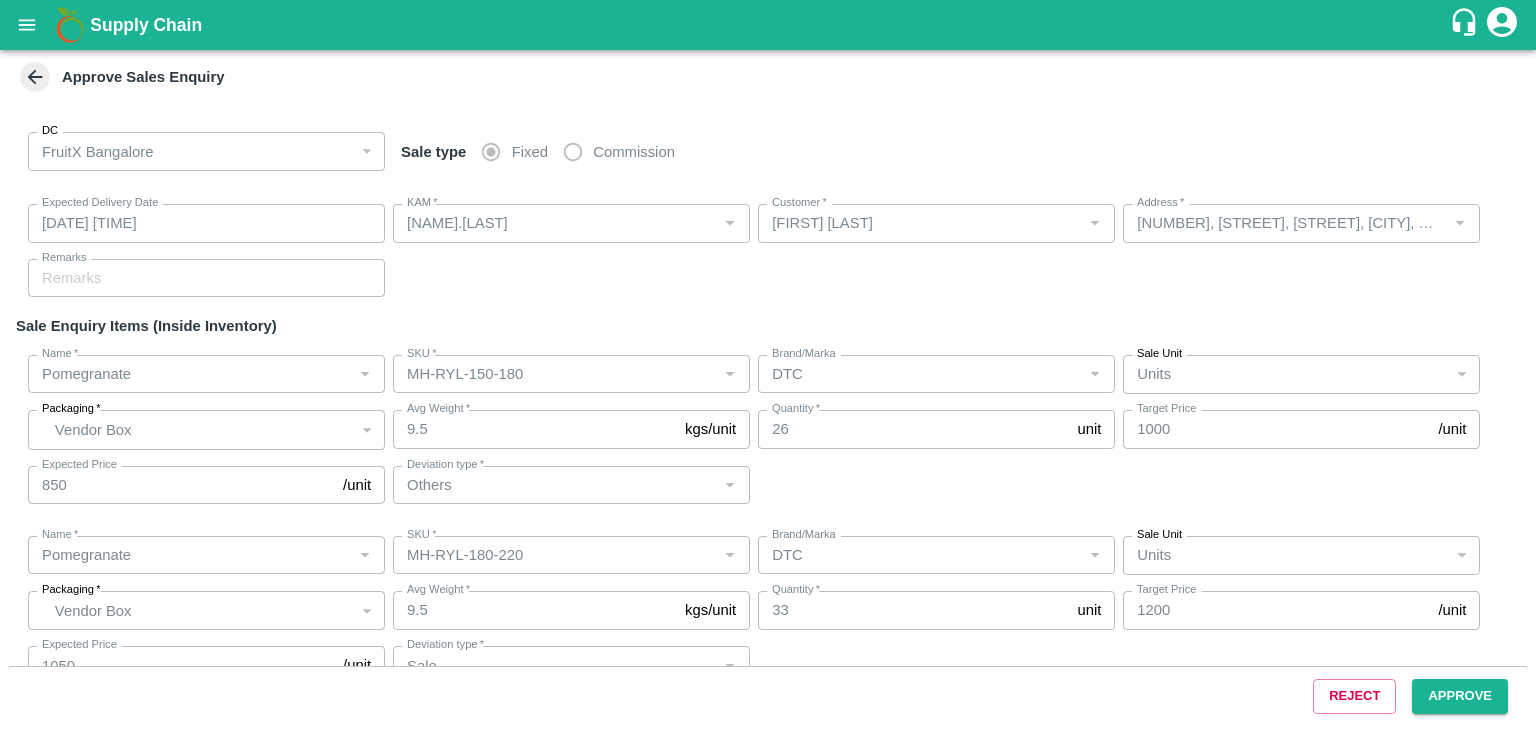 type on "[DATE] [TIME]" 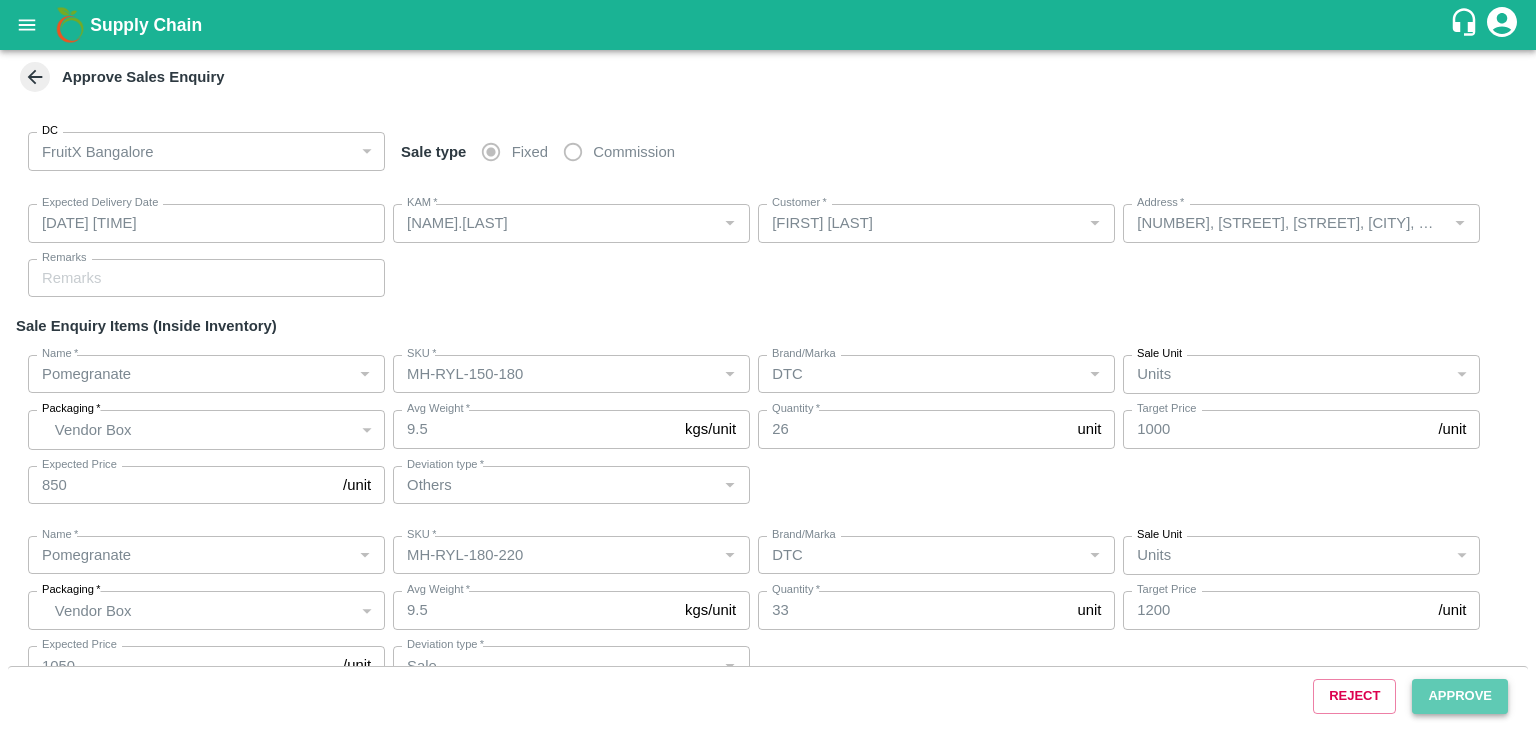 click on "Approve" at bounding box center (1460, 696) 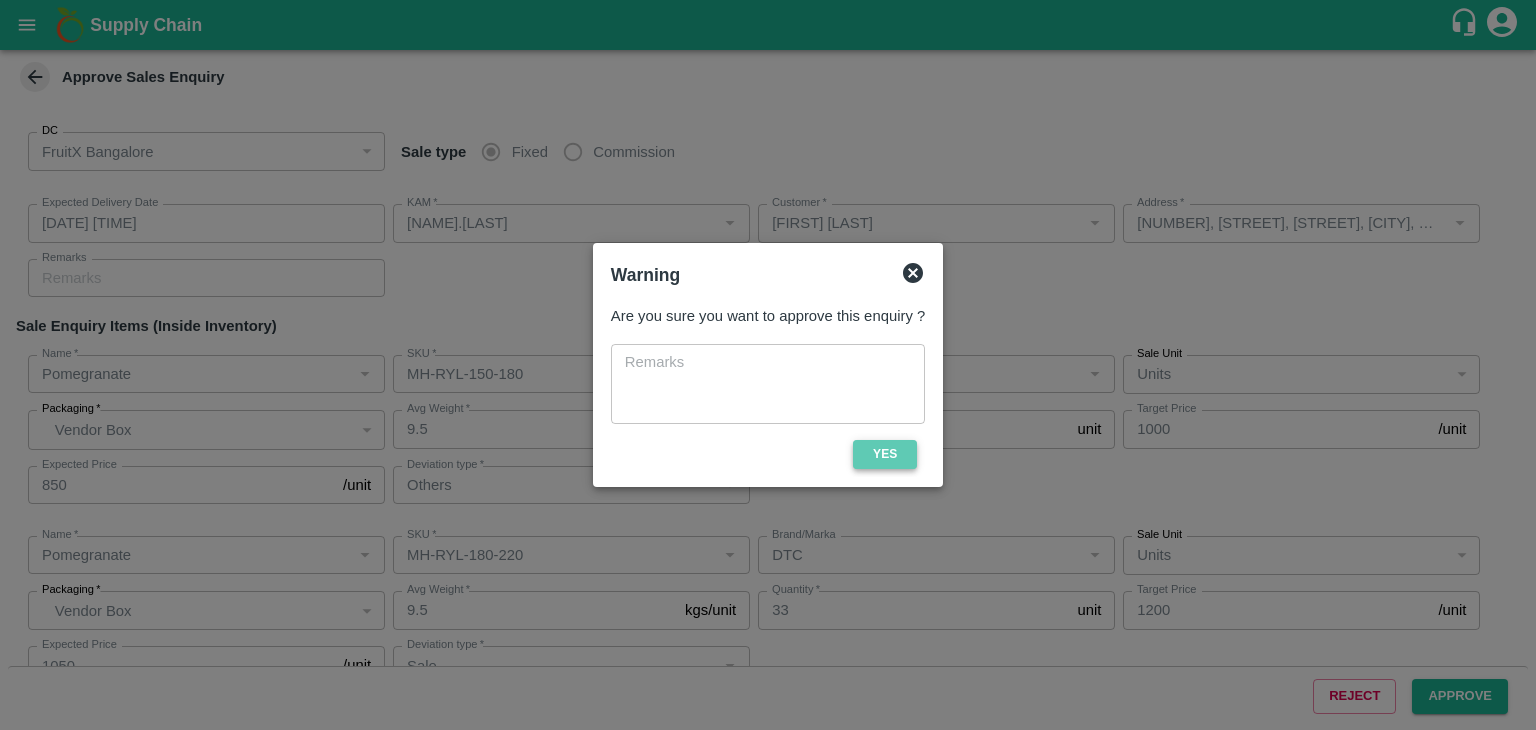 click on "Yes" at bounding box center [885, 454] 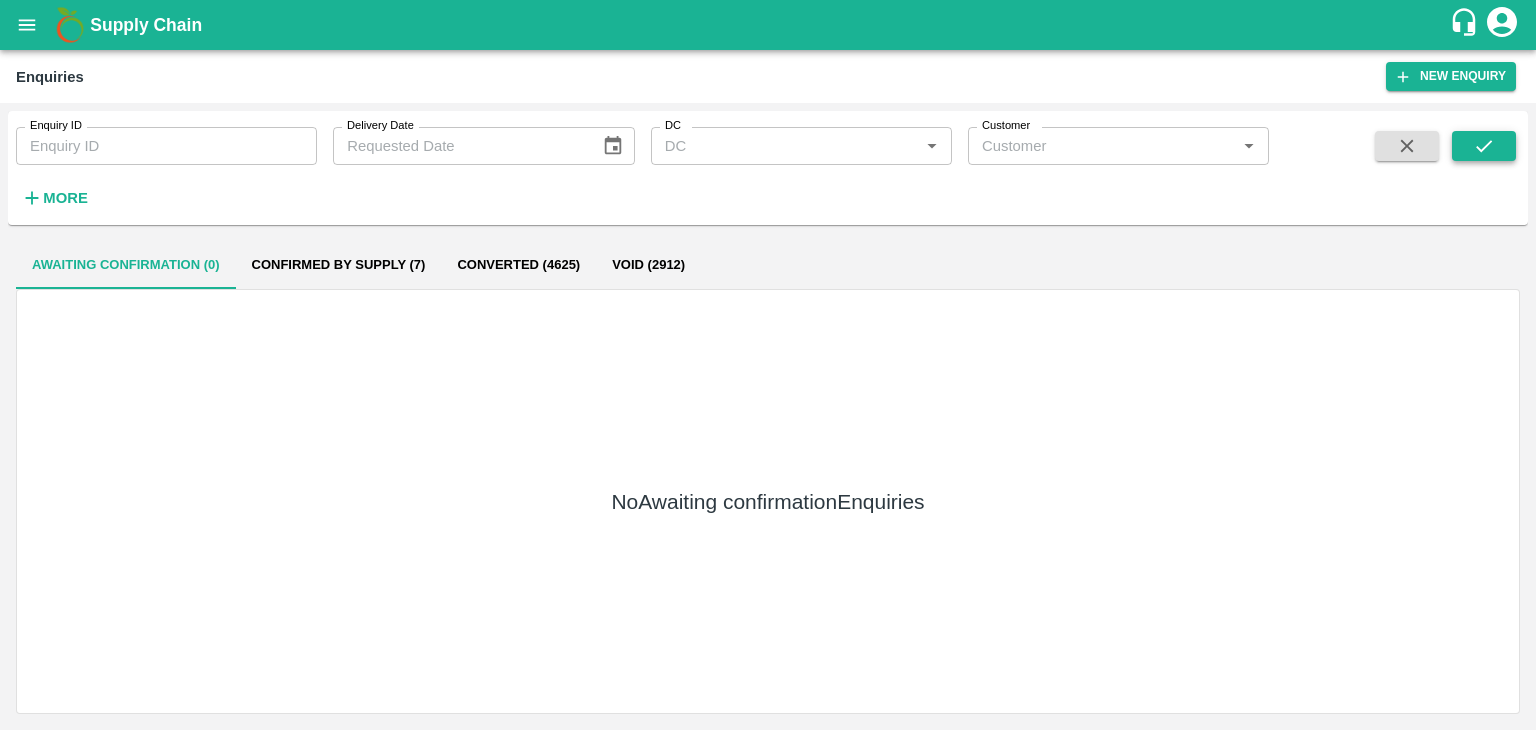 click at bounding box center [1484, 146] 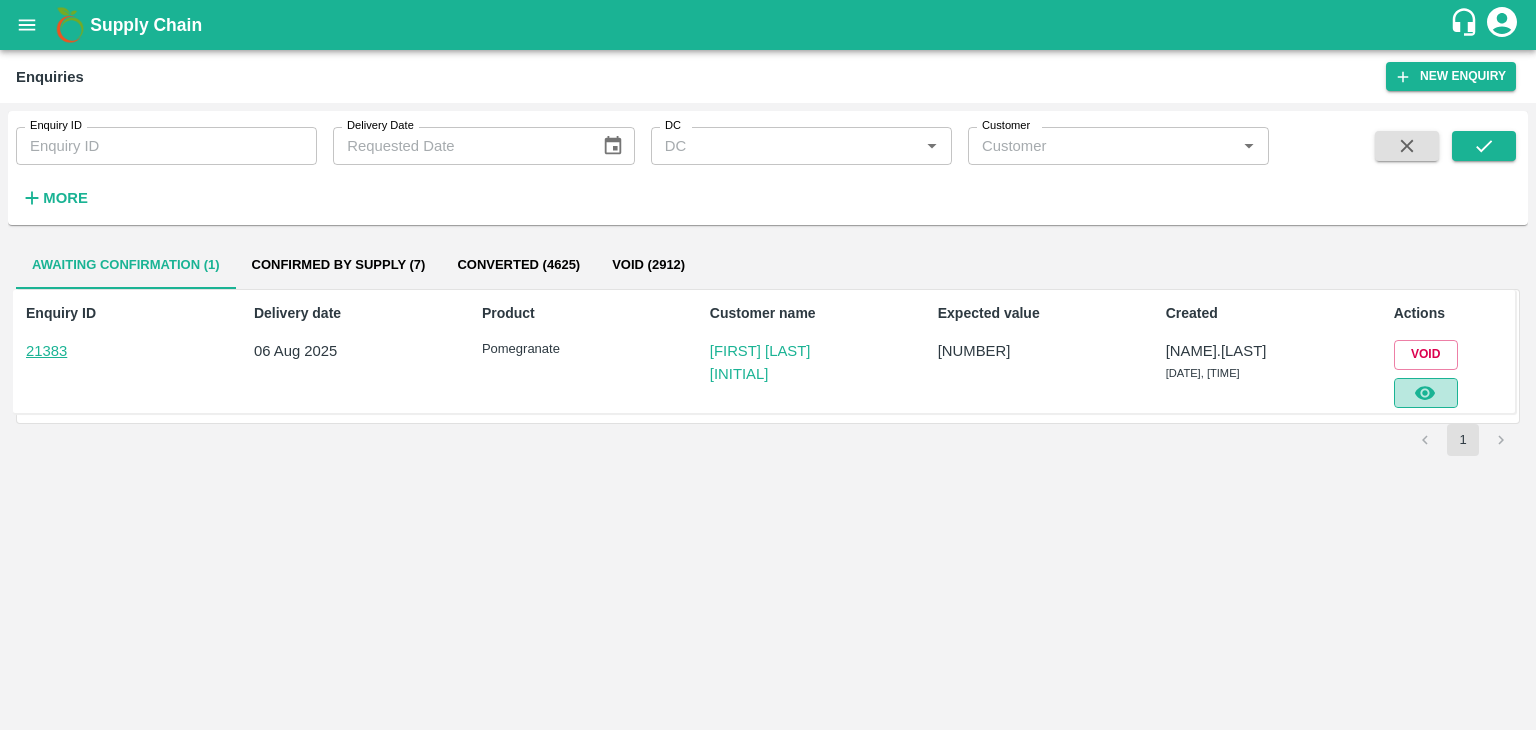 click 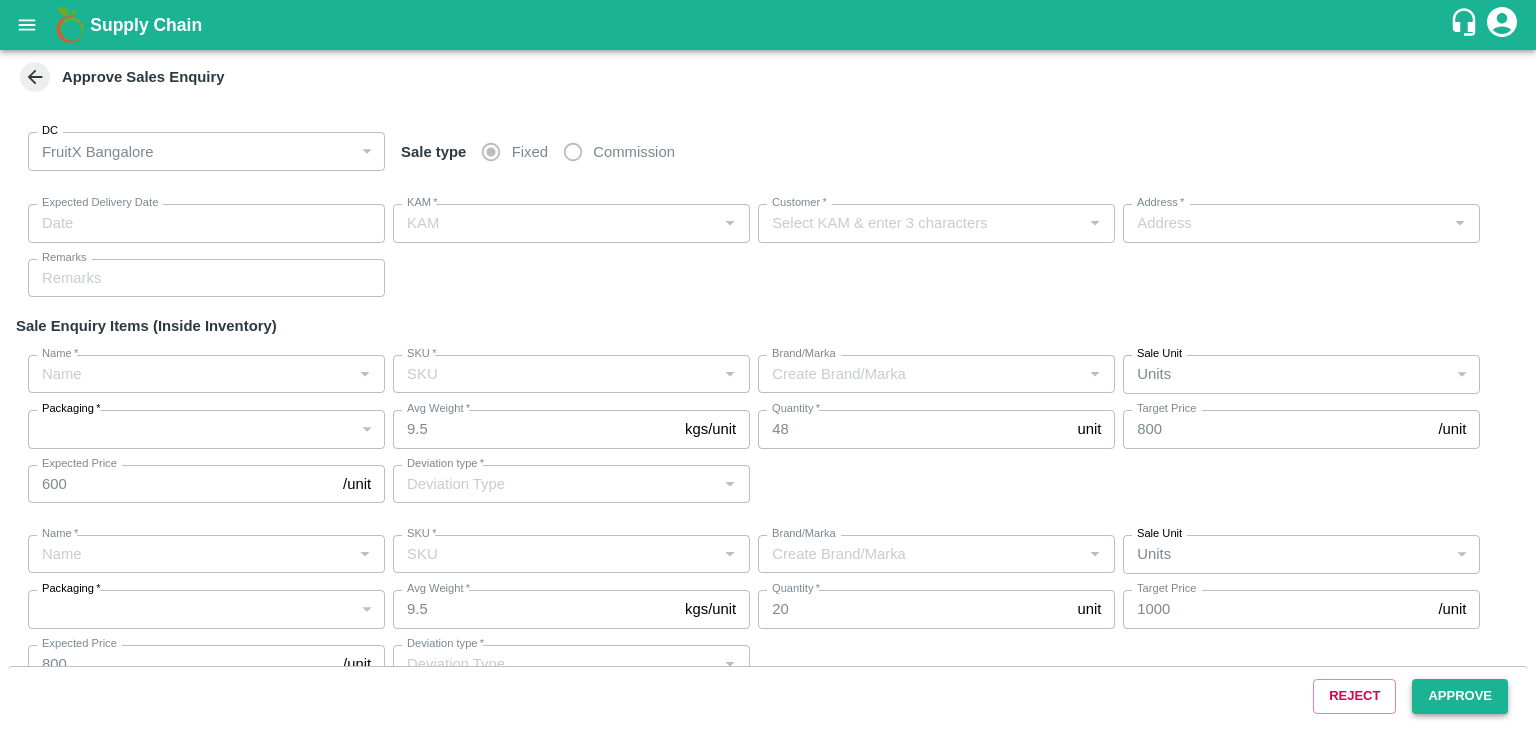 click on "Approve" at bounding box center [1460, 696] 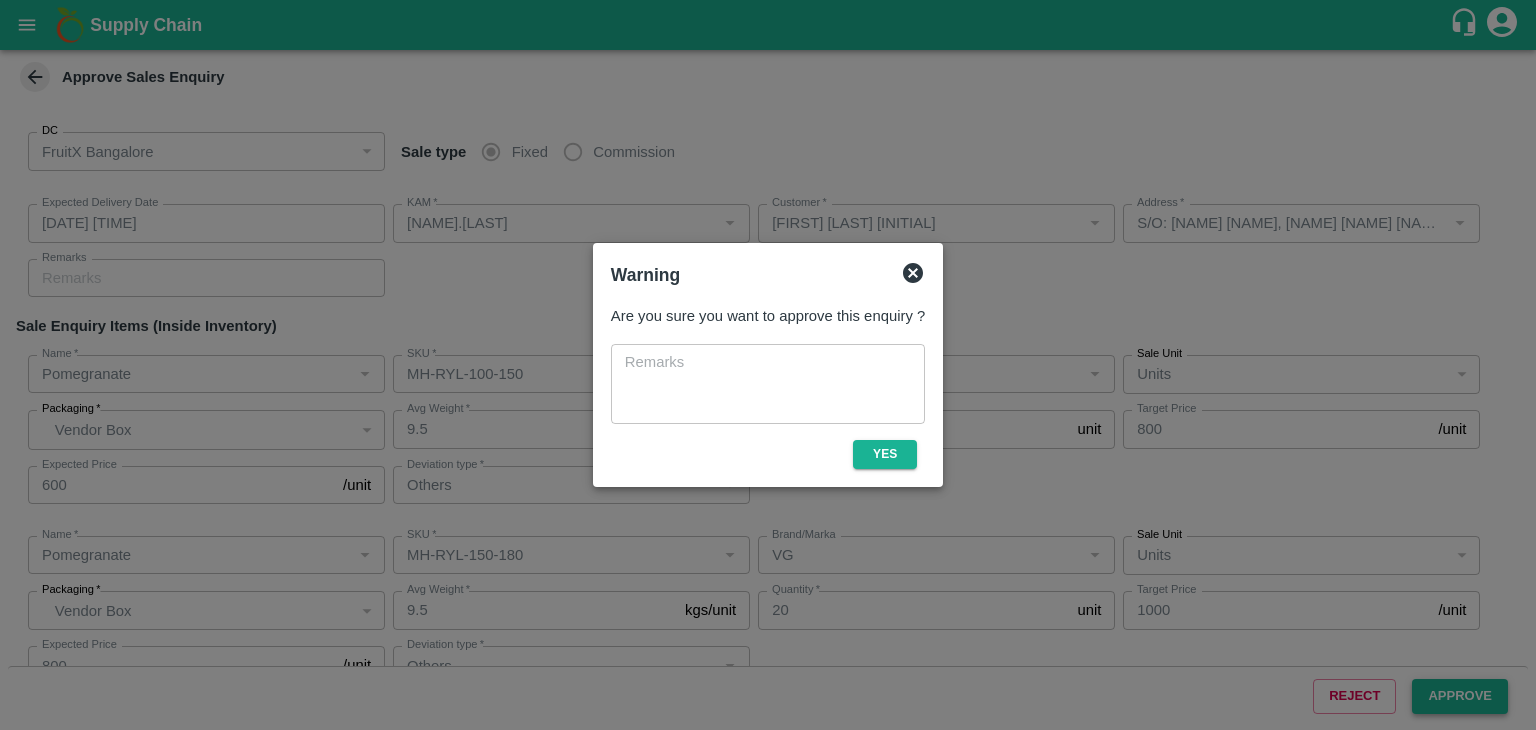 type on "[DATE] [TIME]" 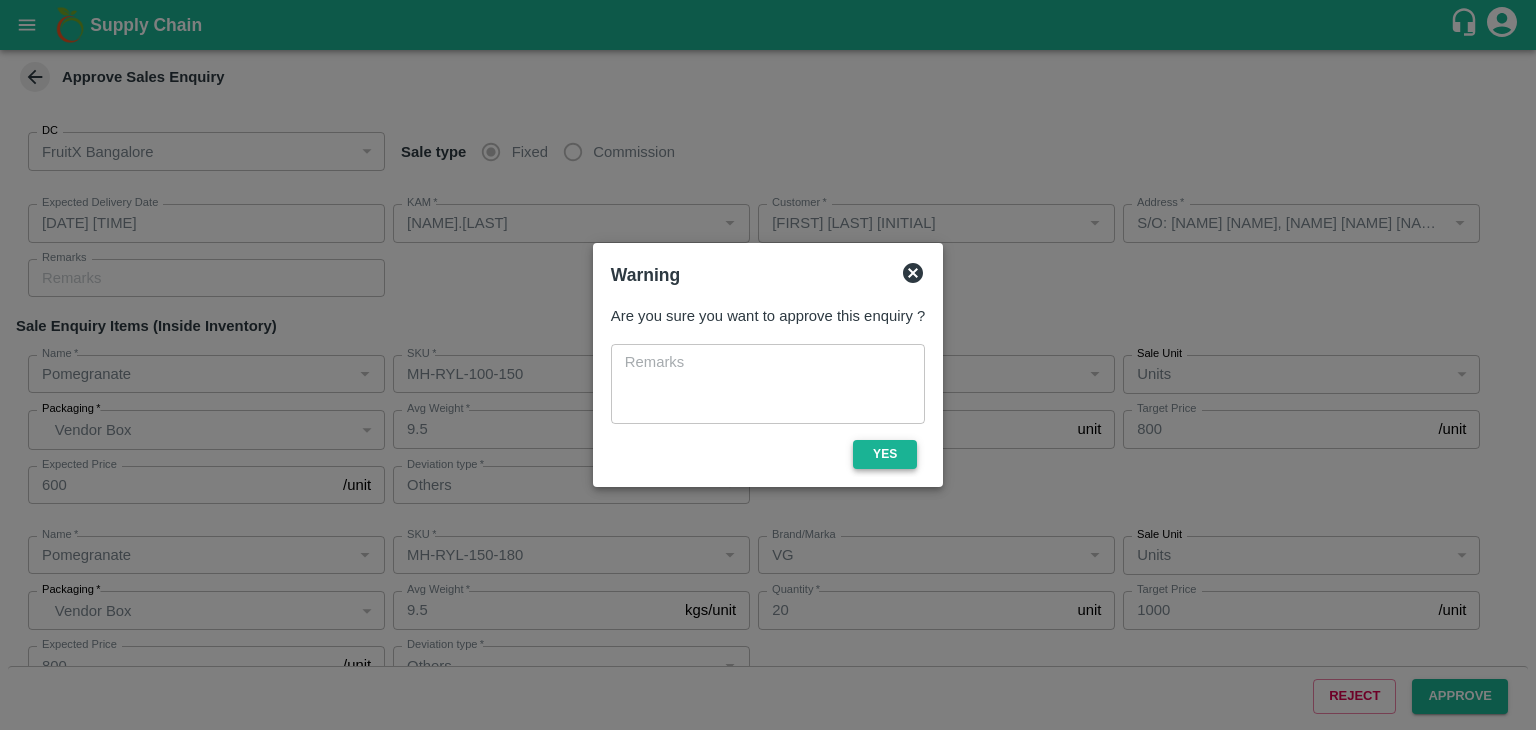 click on "Yes" at bounding box center [885, 454] 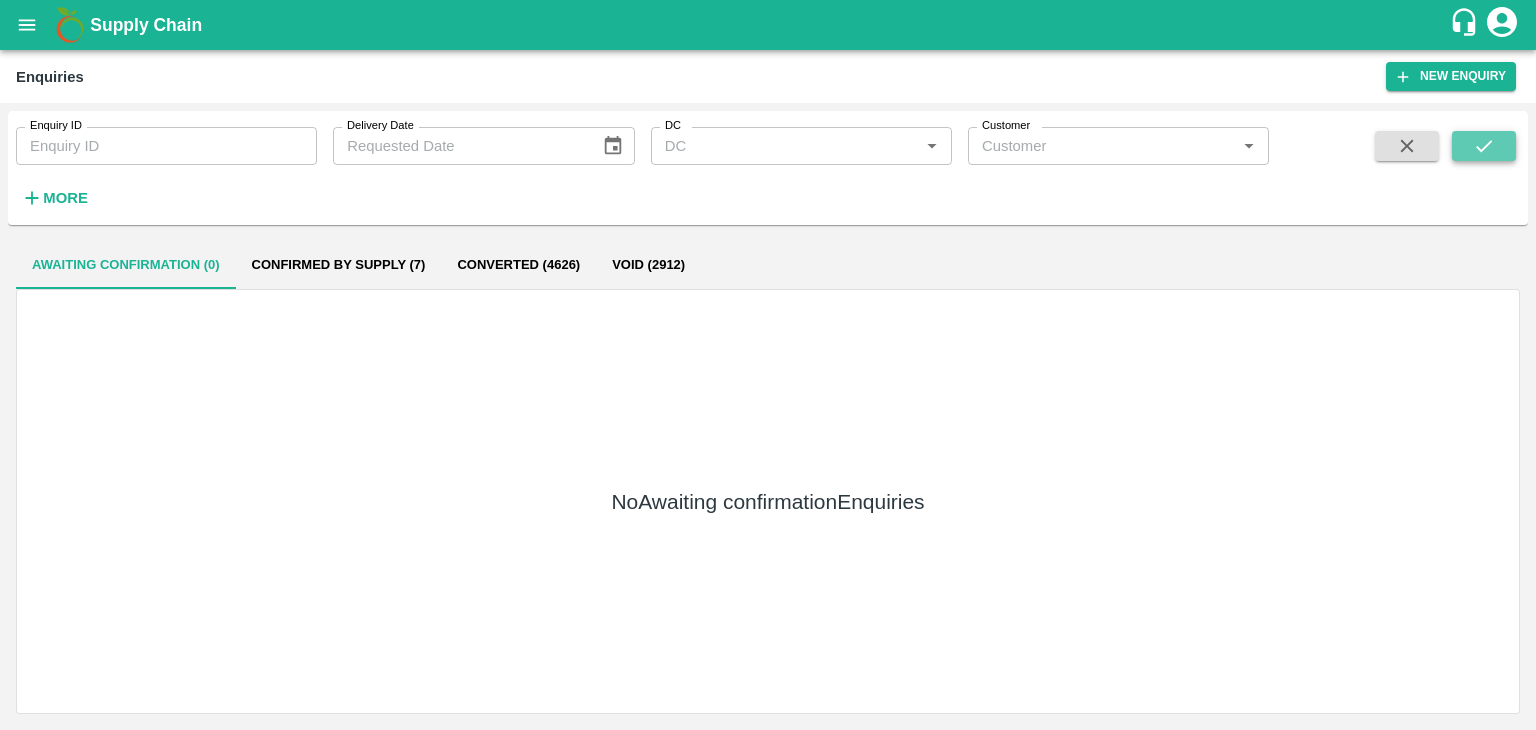 click at bounding box center [1484, 146] 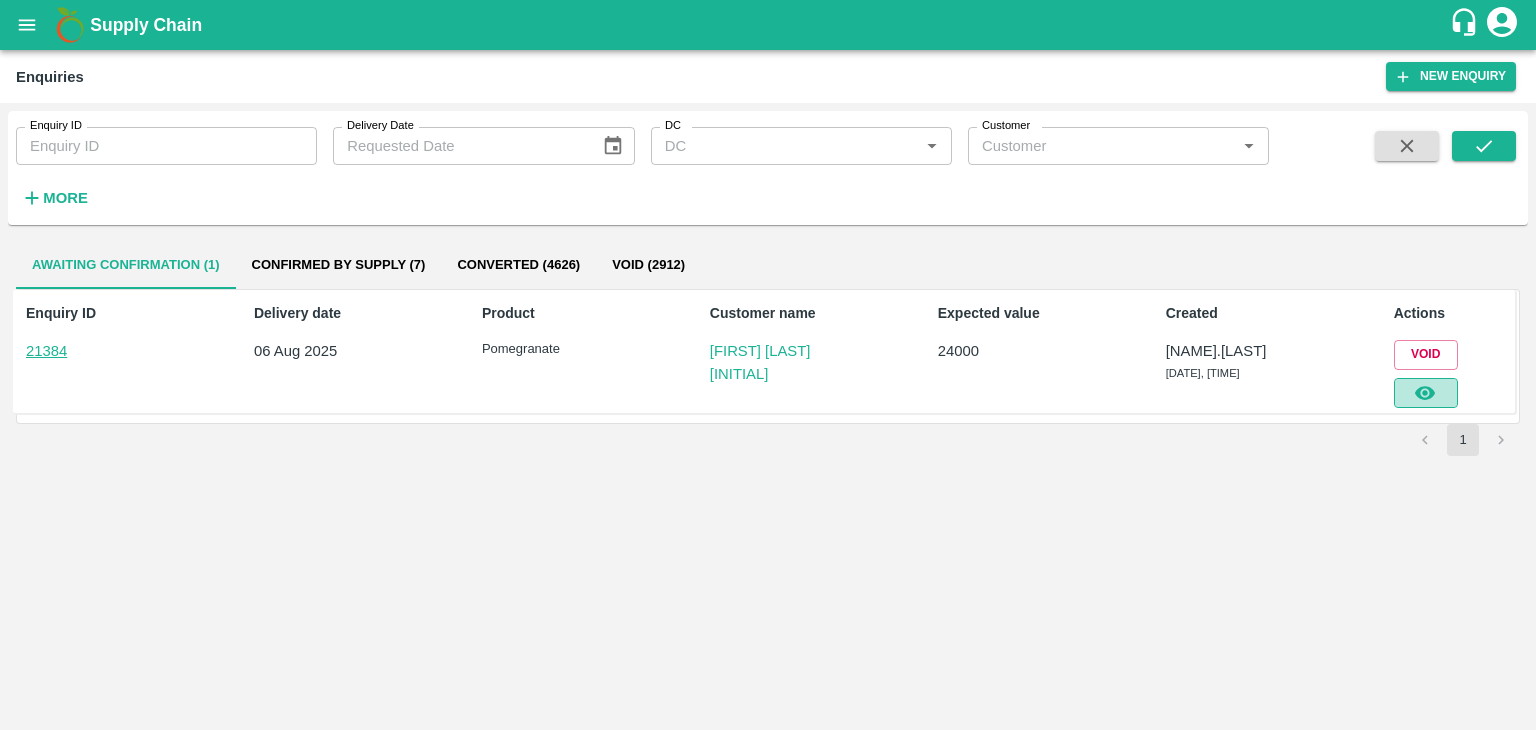 click at bounding box center [1426, 393] 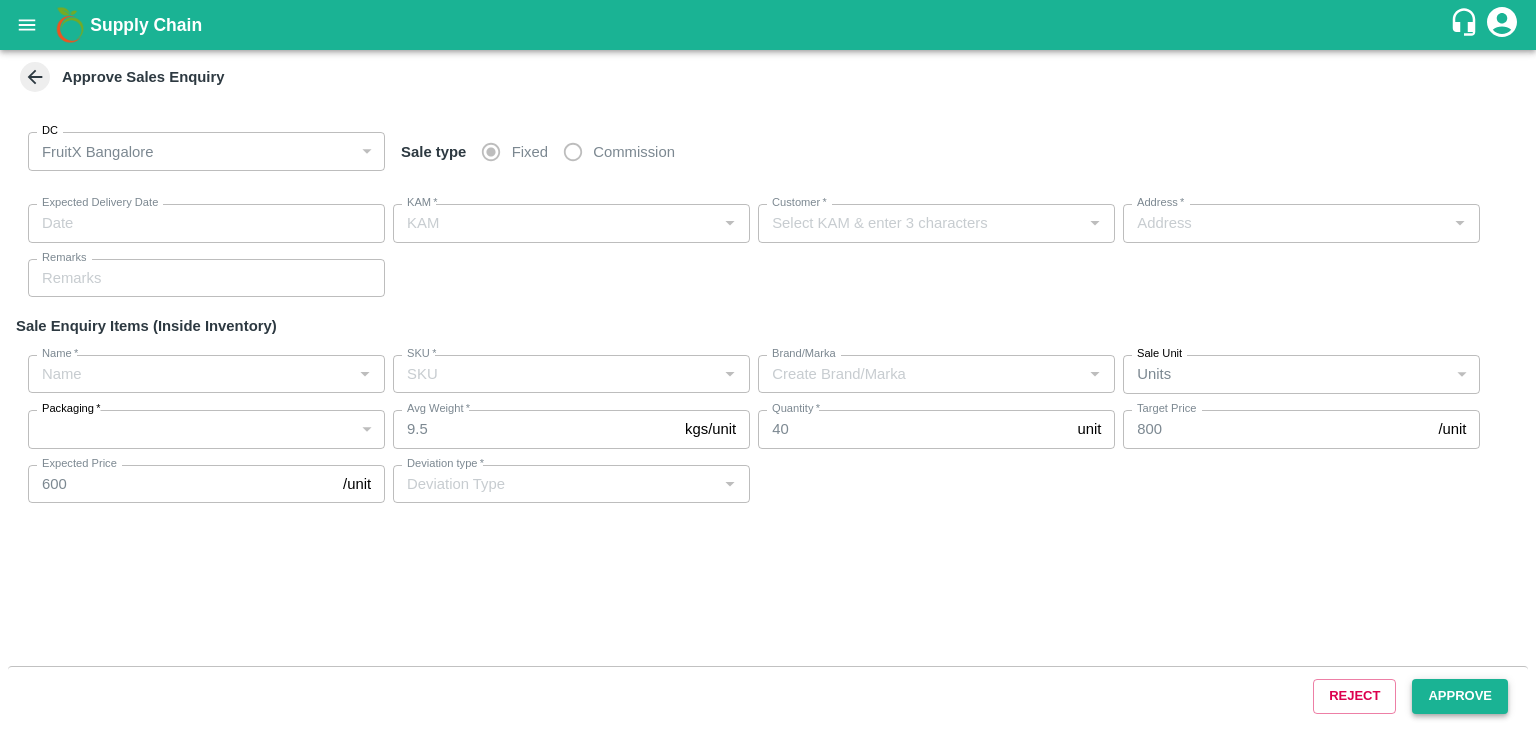 type on "[DATE] [TIME]" 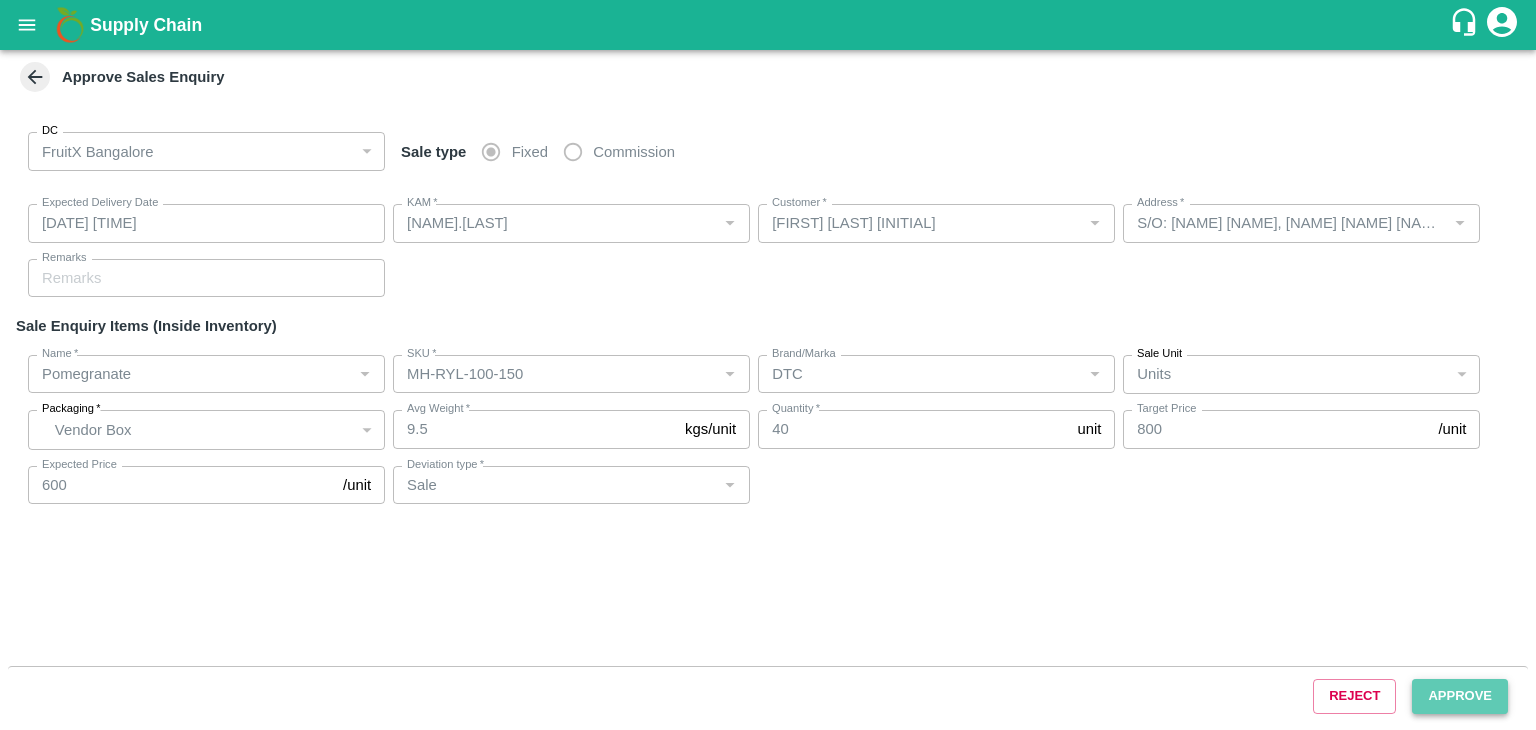click on "Approve" at bounding box center [1460, 696] 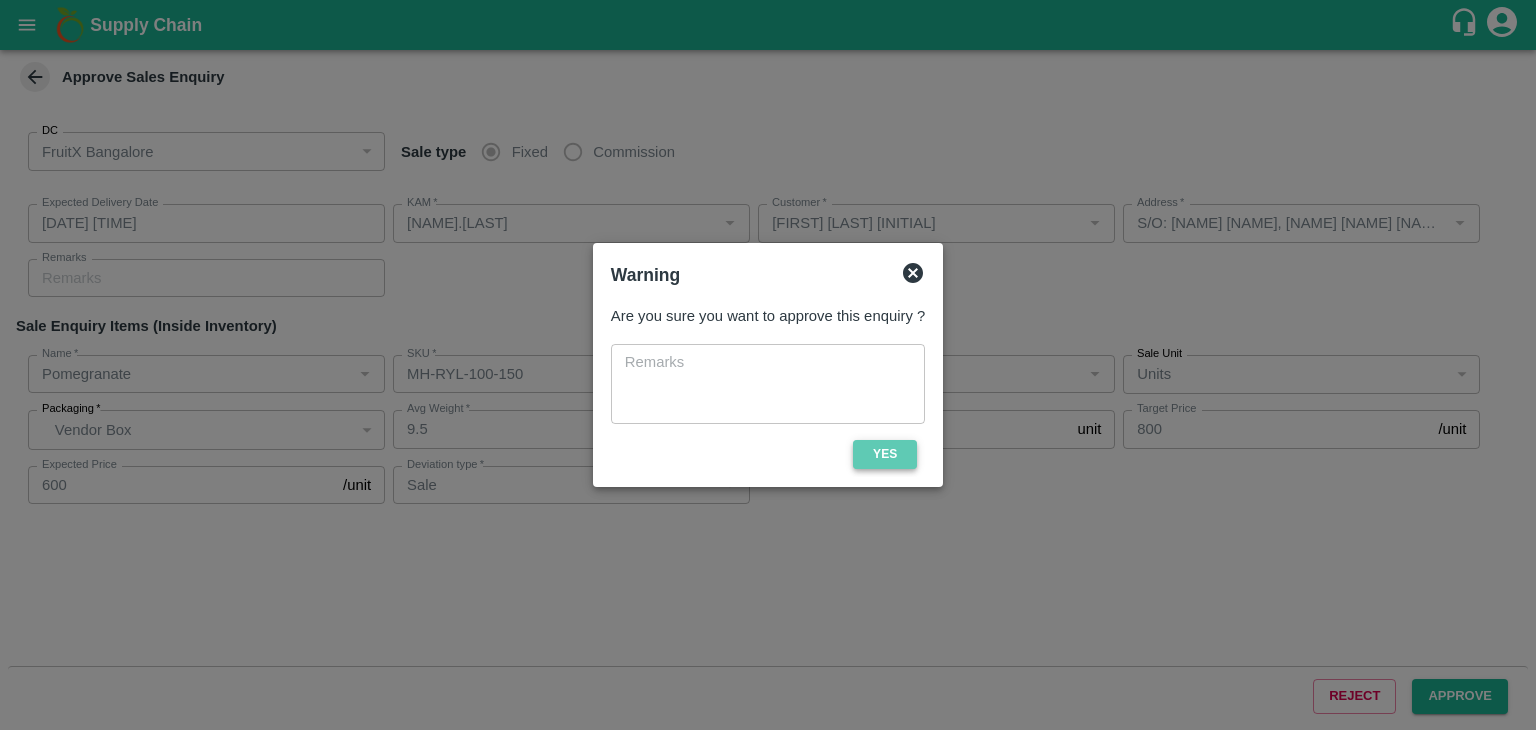 click on "Yes" at bounding box center [885, 454] 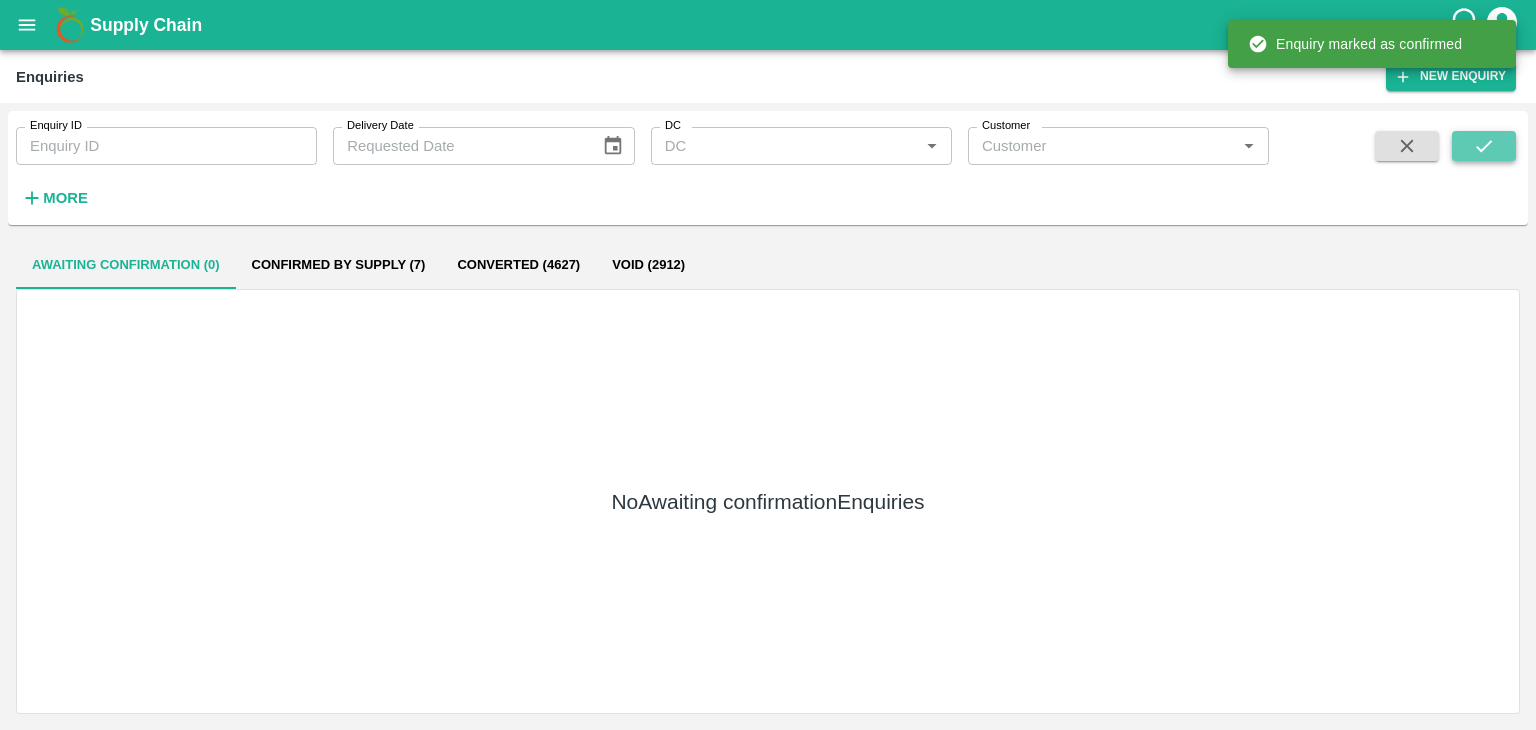 click at bounding box center (1484, 146) 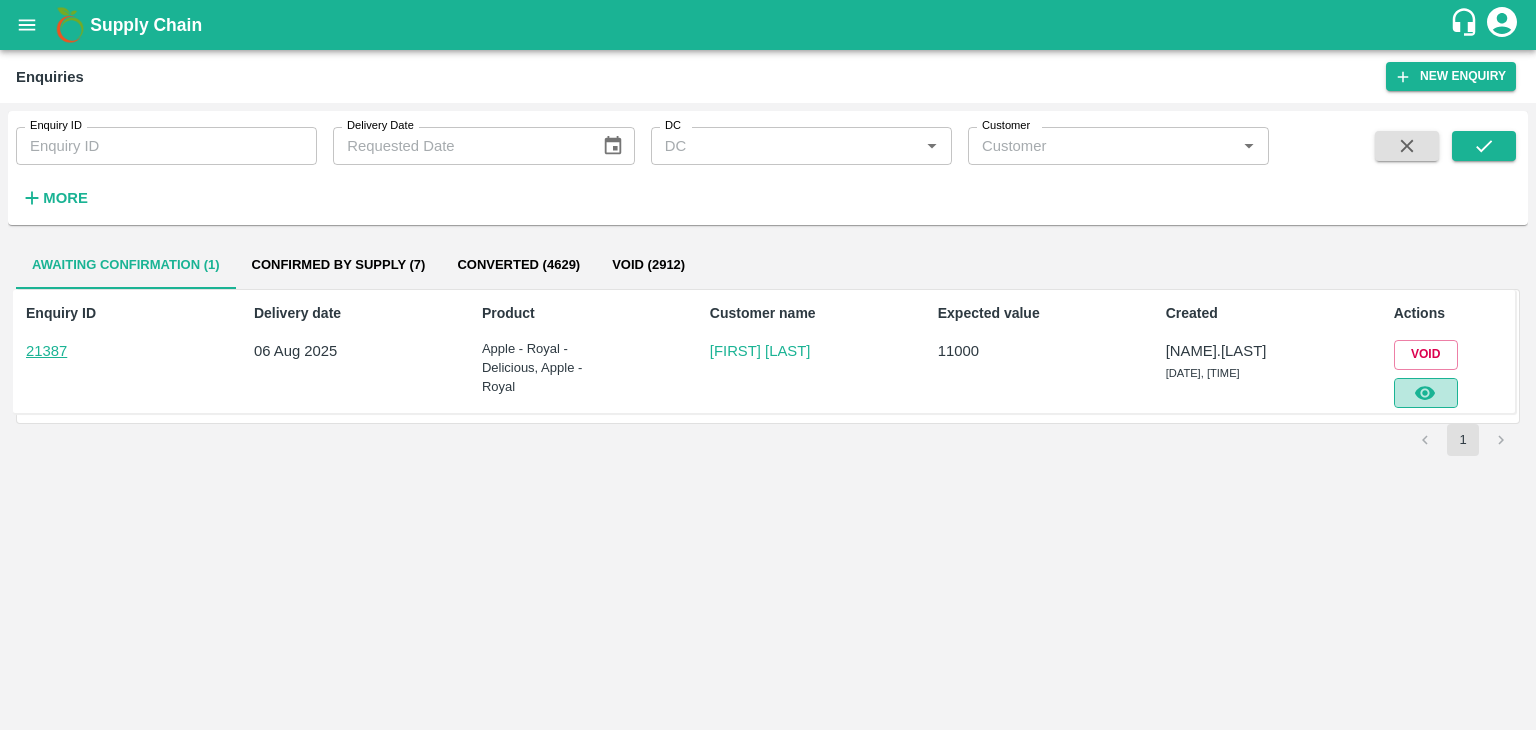 click at bounding box center (1426, 393) 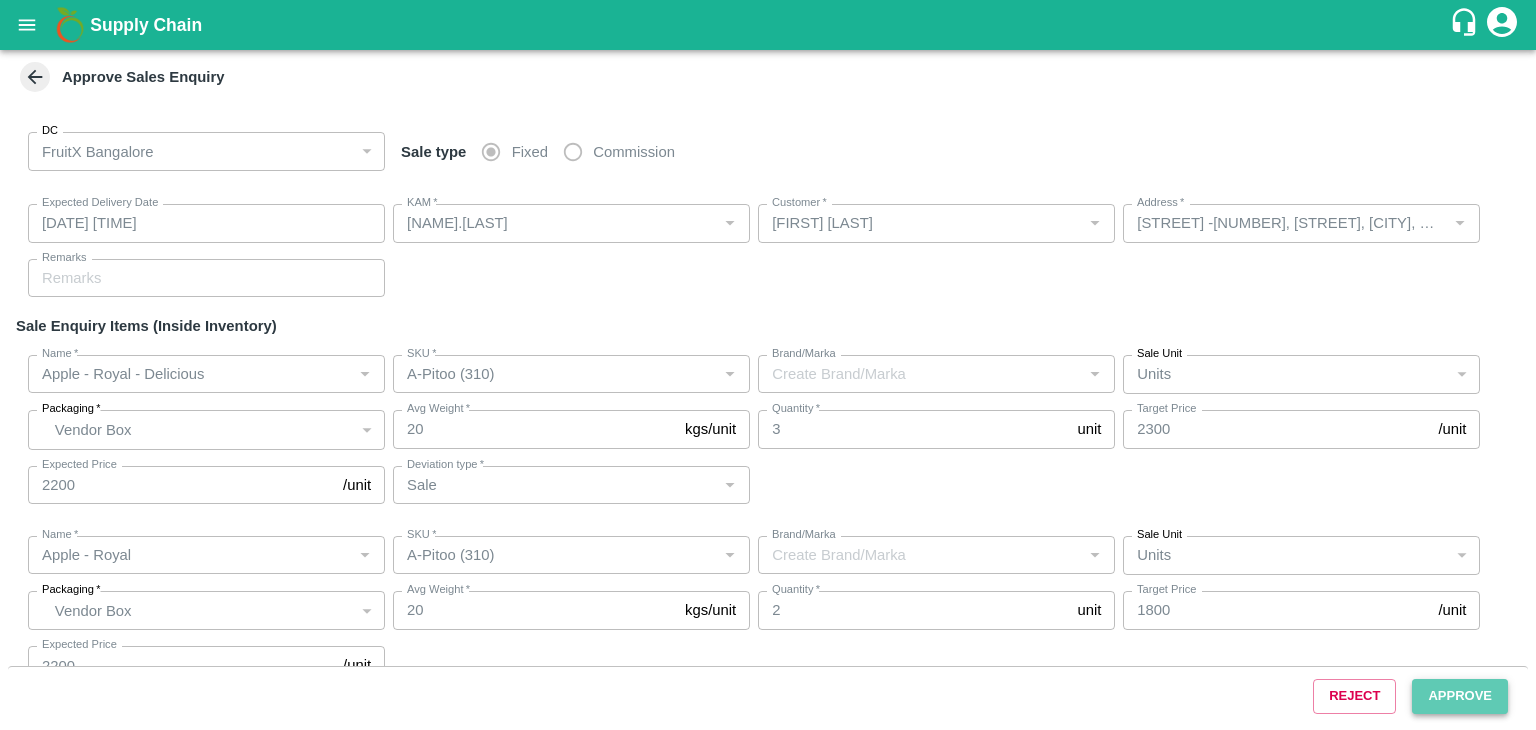 click on "Approve" at bounding box center [1460, 696] 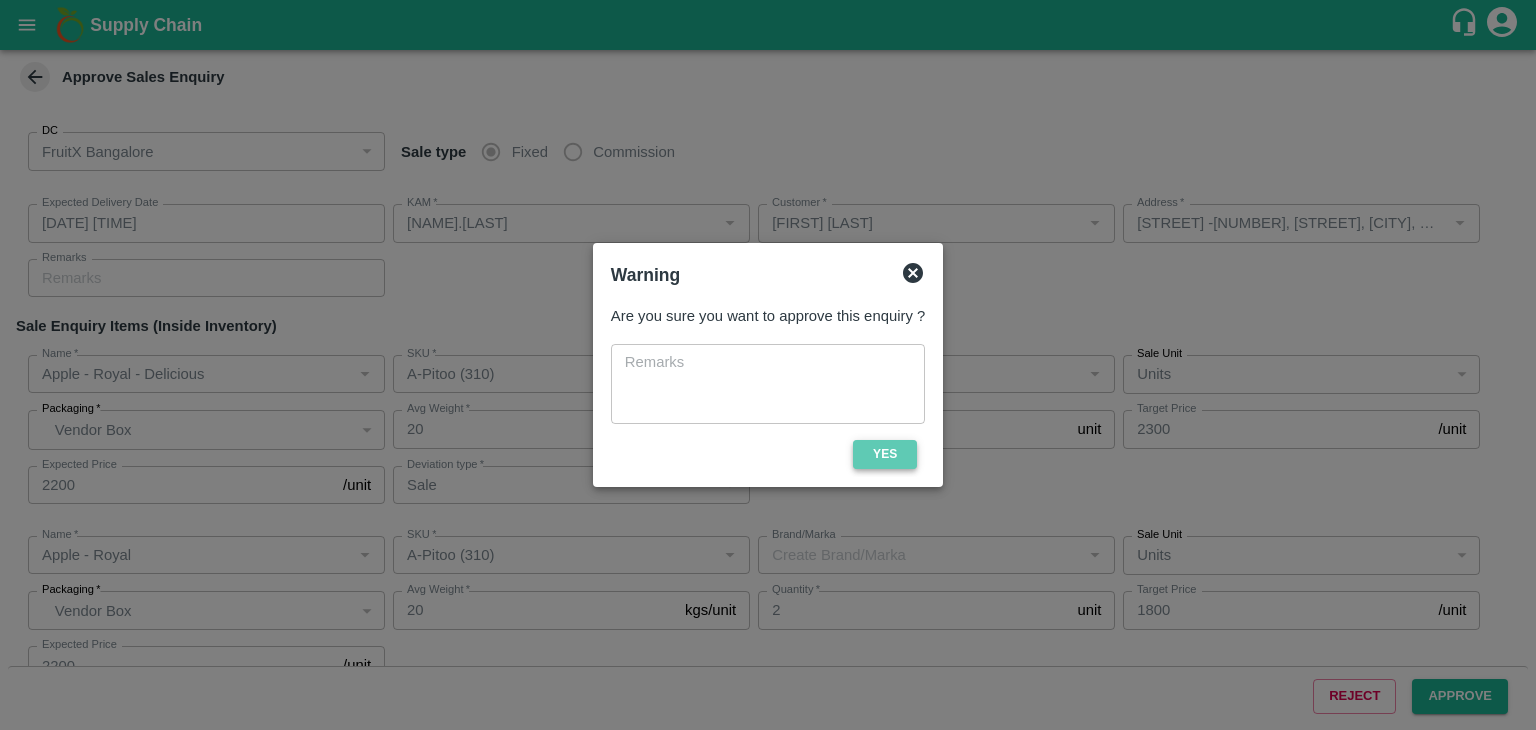 click on "Yes" at bounding box center [885, 454] 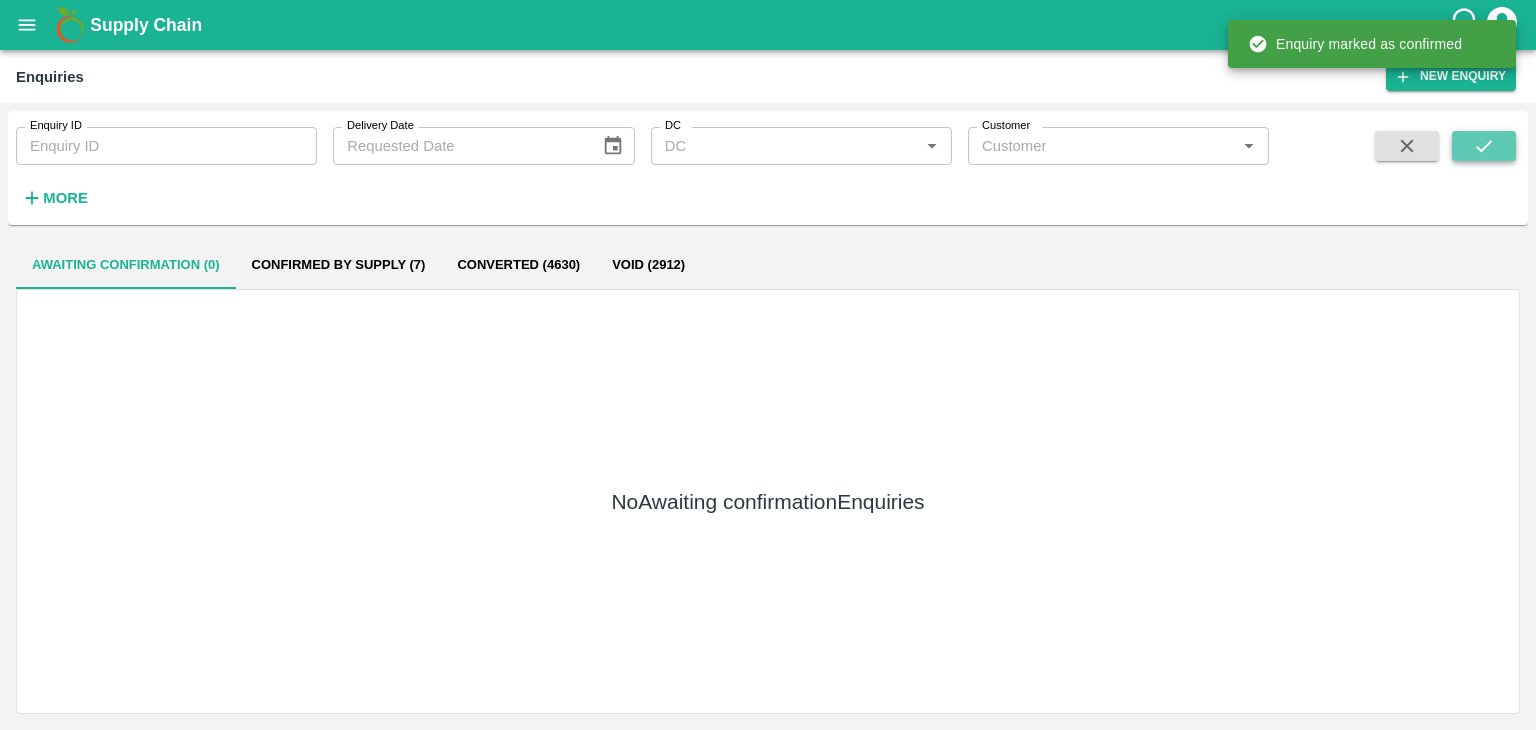 click 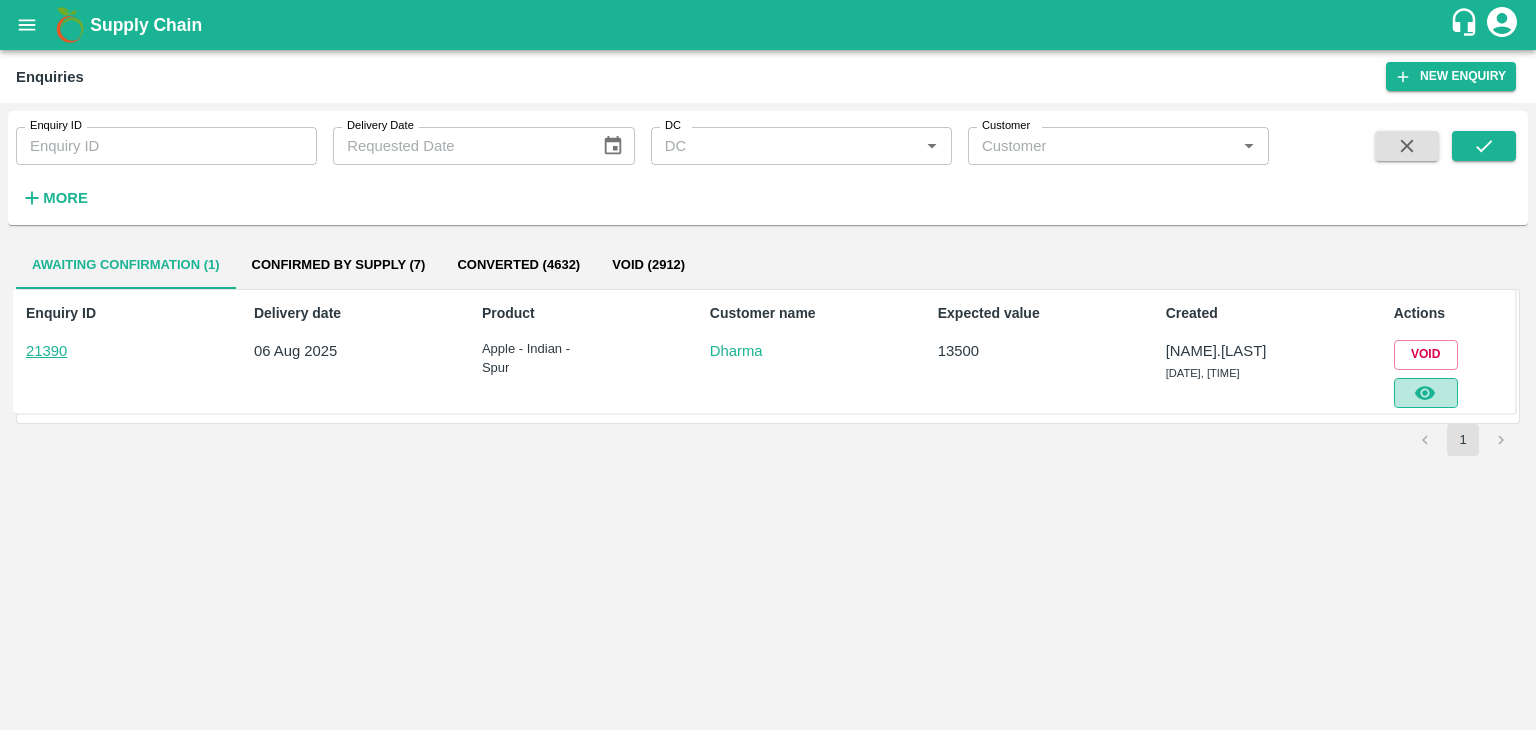 click at bounding box center (1426, 393) 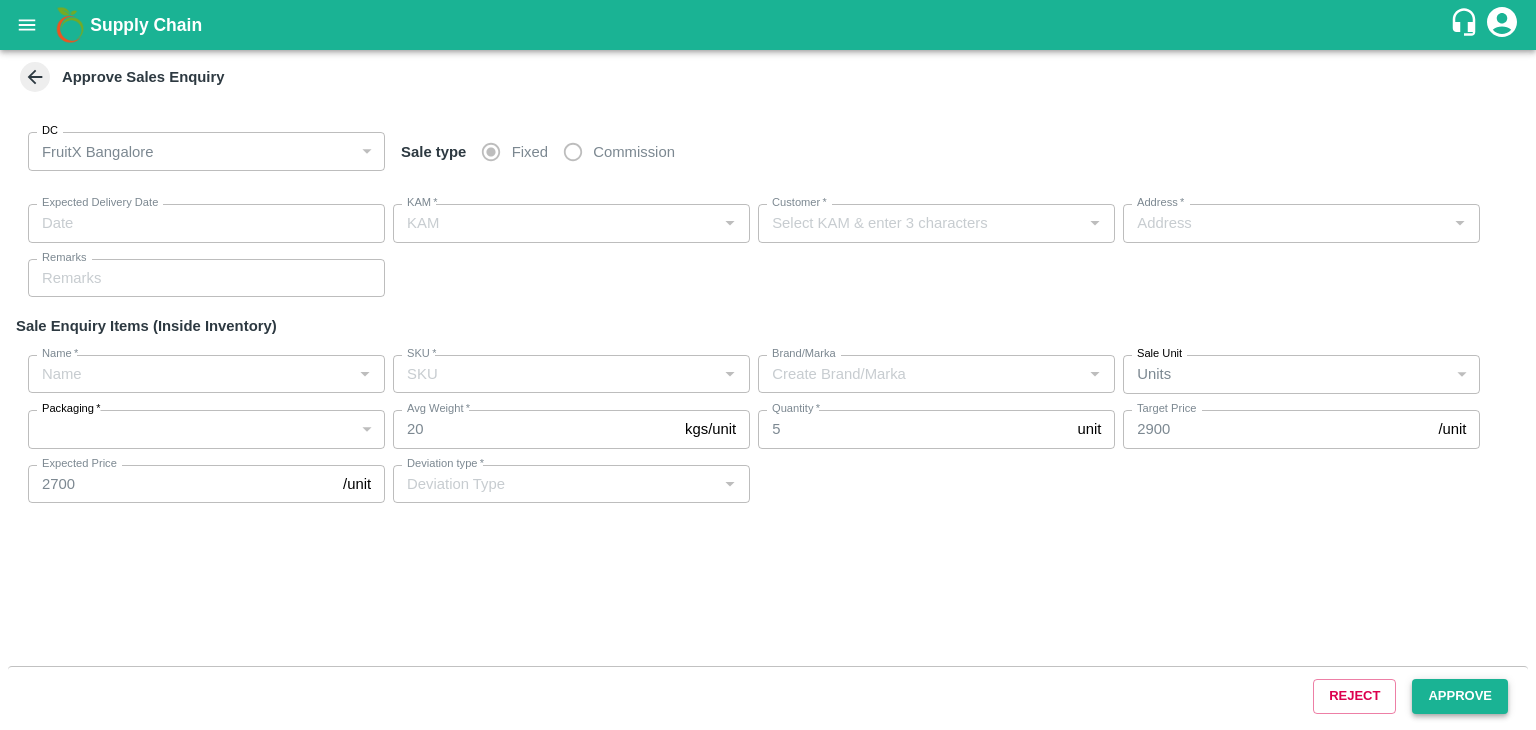 type on "[DATE] [TIME]" 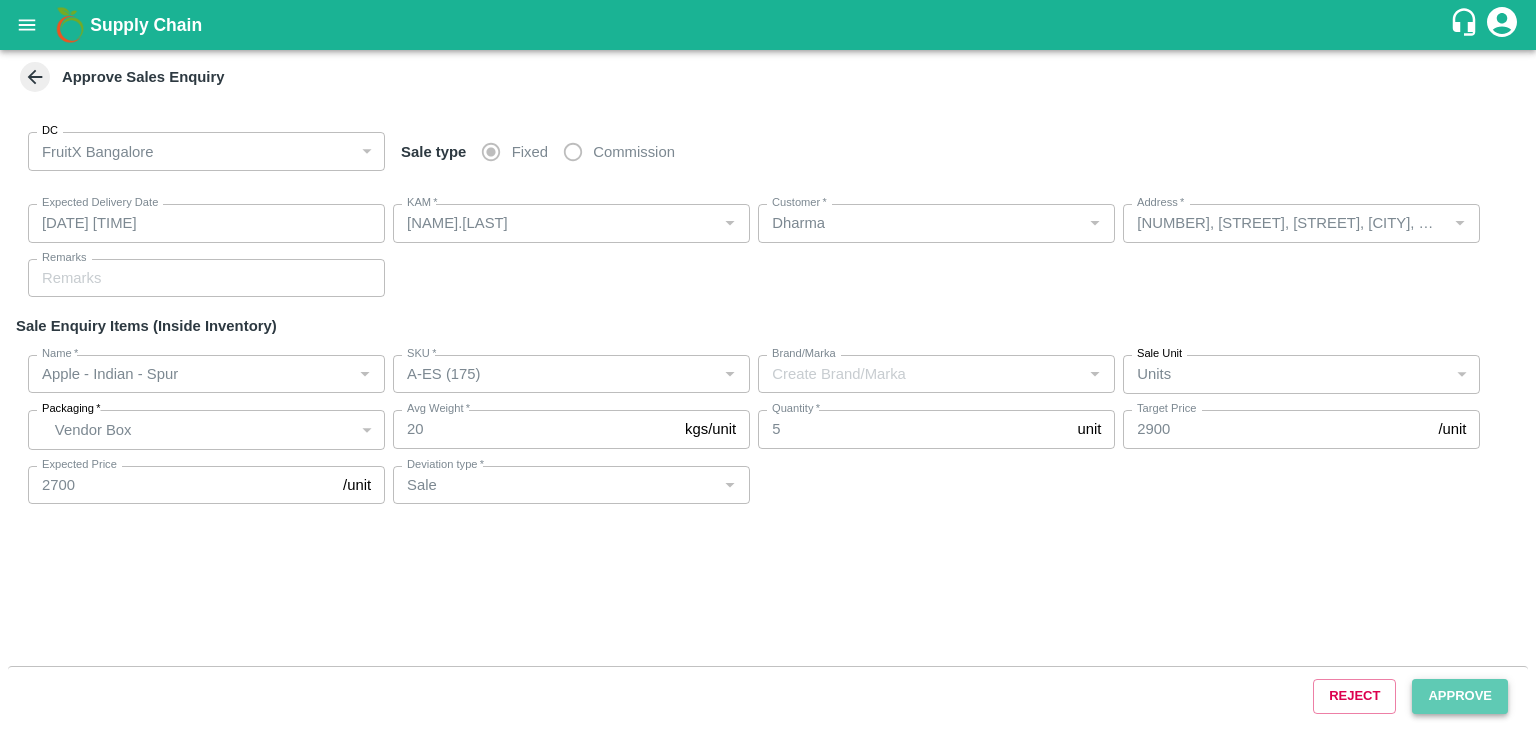 click on "Approve" at bounding box center [1460, 696] 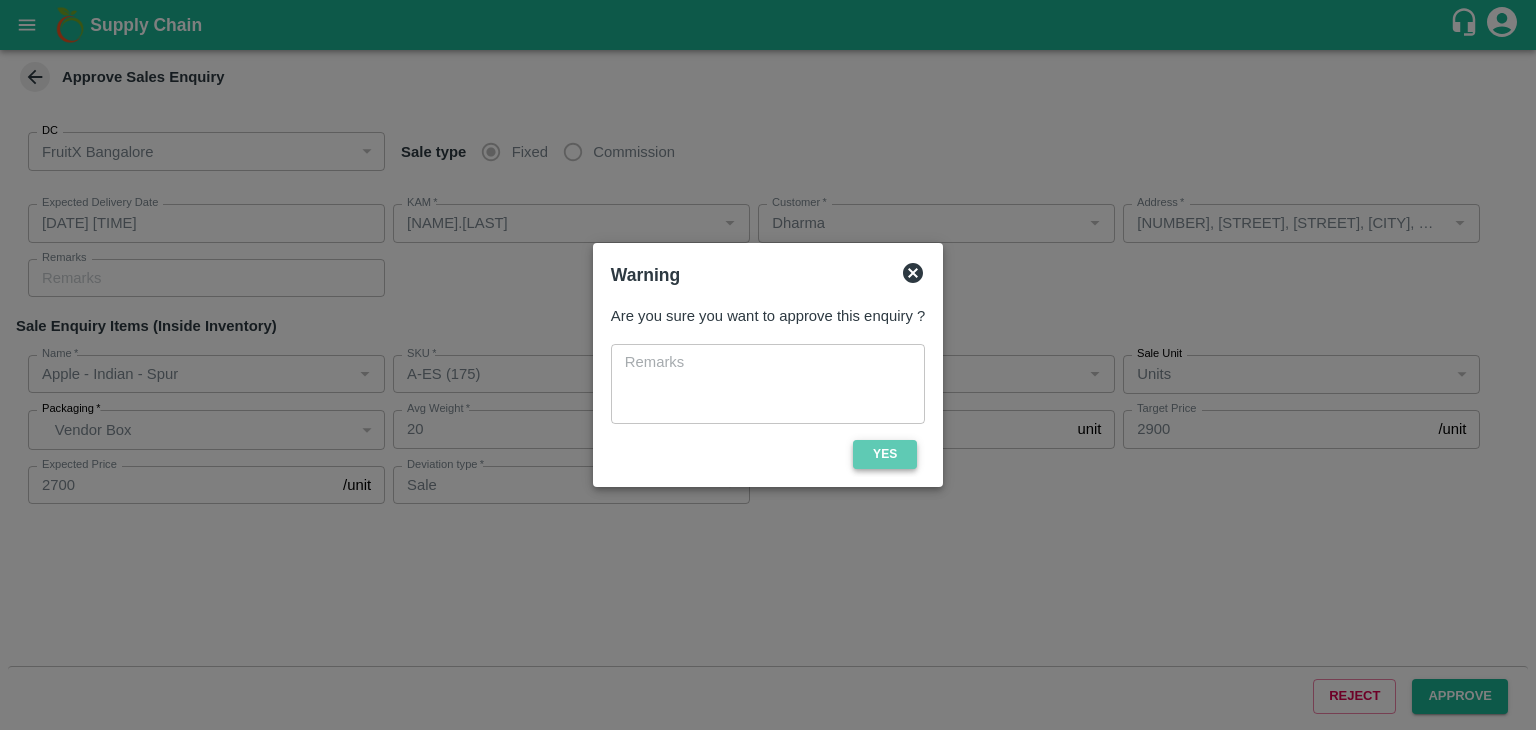 click on "Yes" at bounding box center [885, 454] 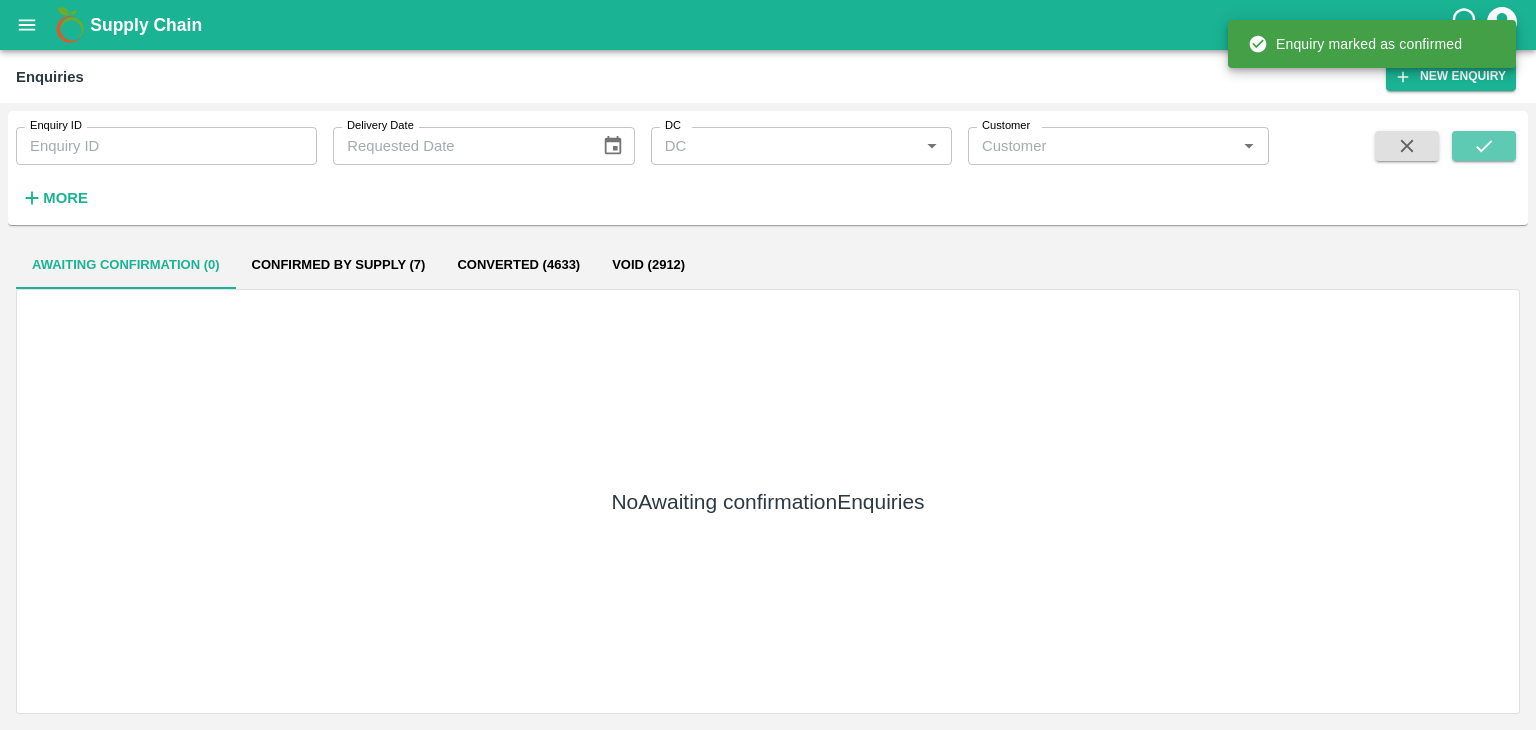 click at bounding box center [1484, 146] 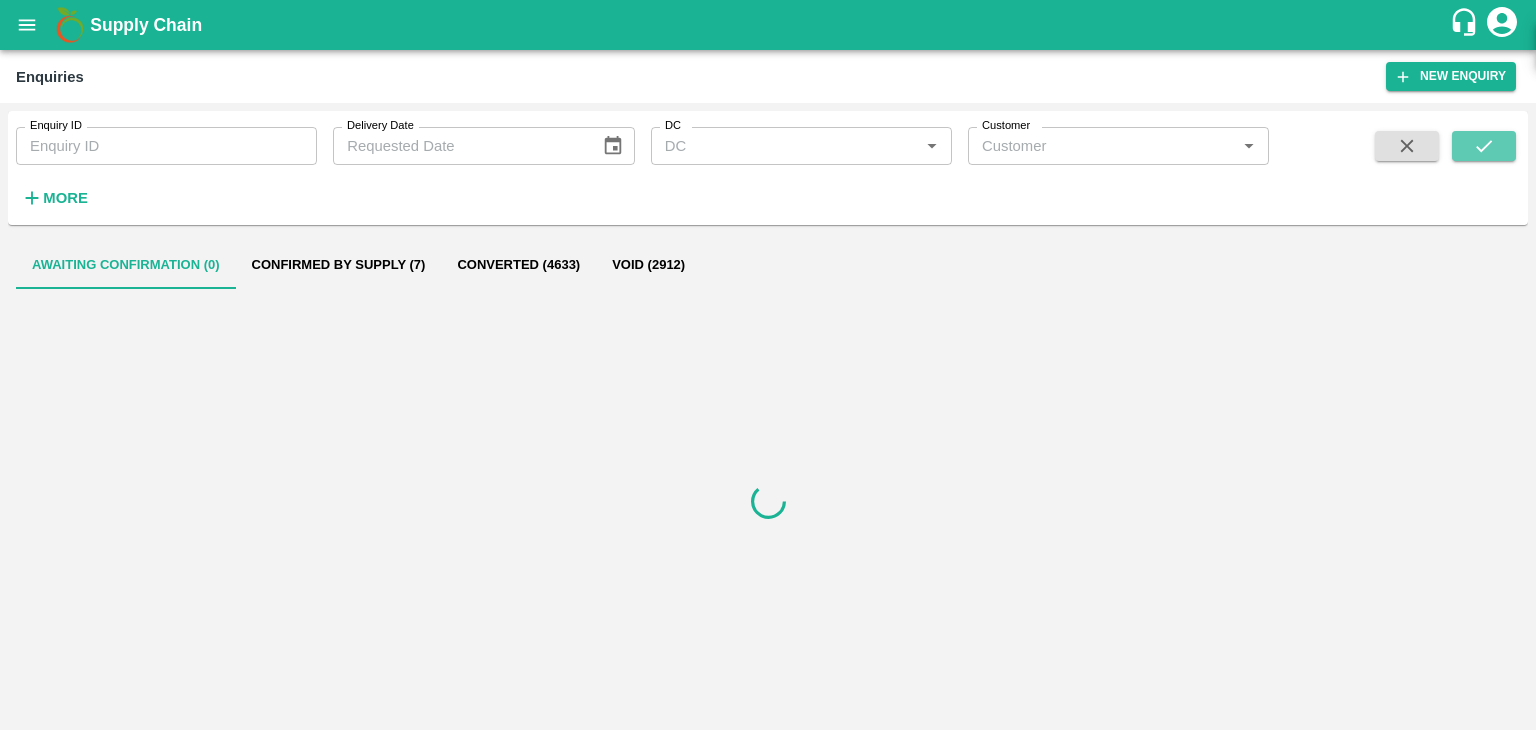 click at bounding box center (1484, 146) 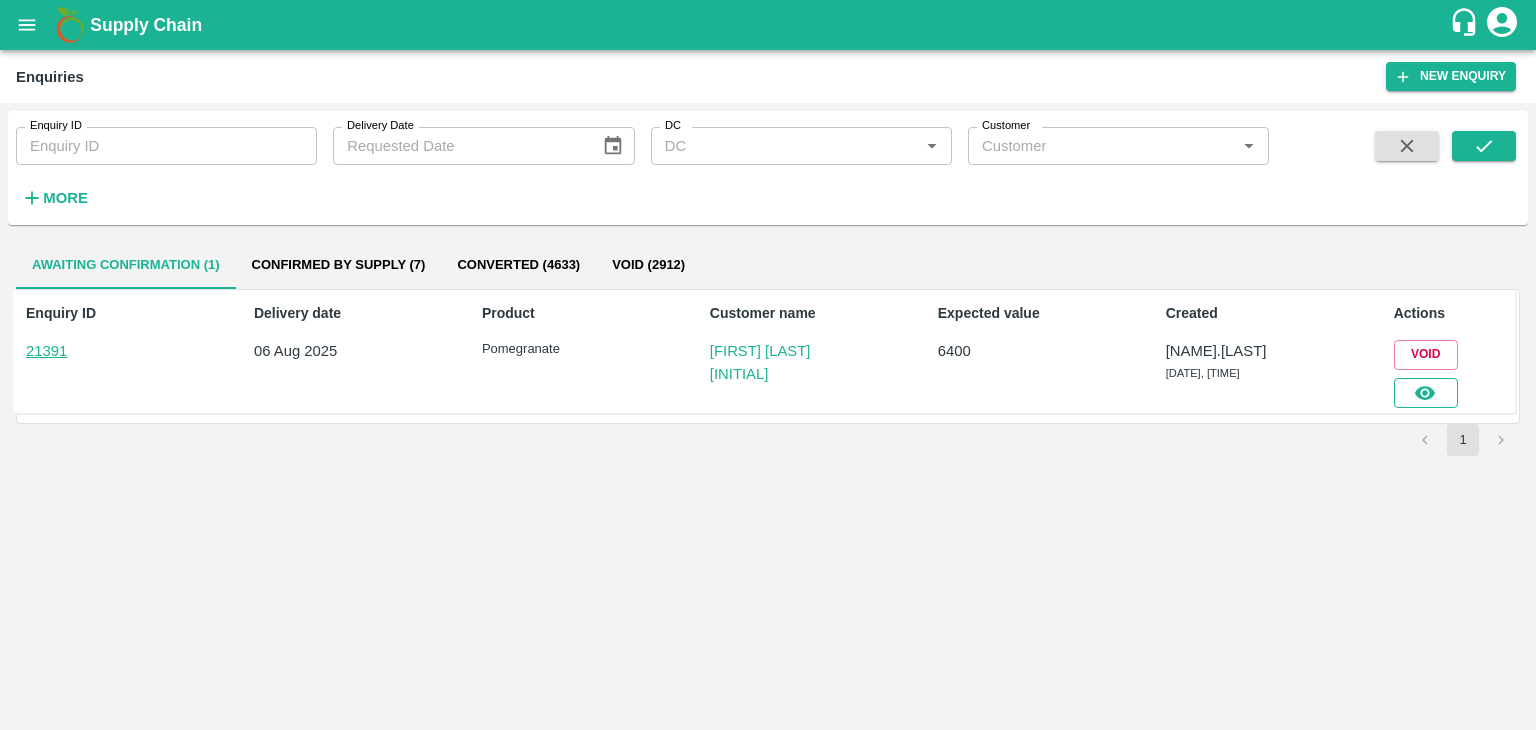 click 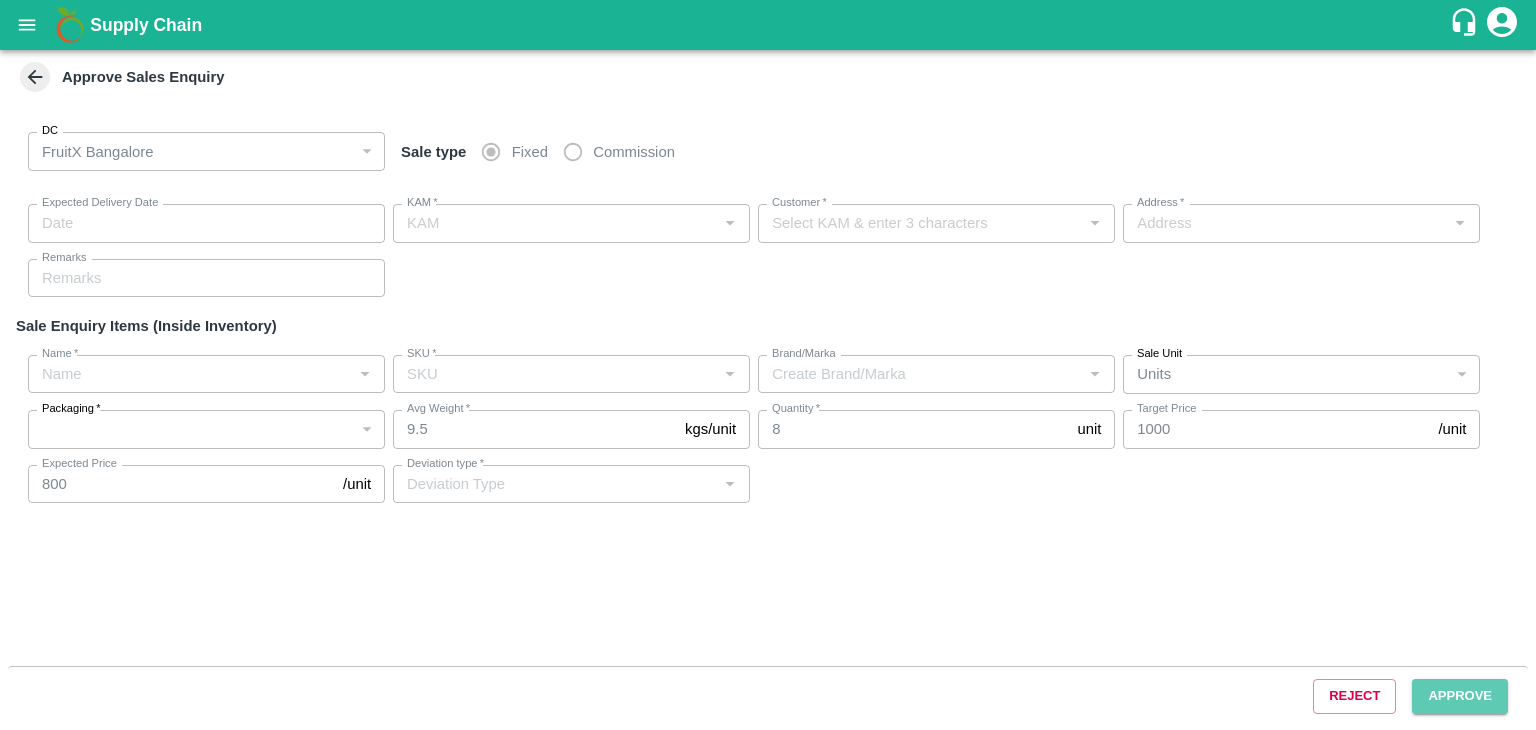 click on "Approve" at bounding box center (1460, 696) 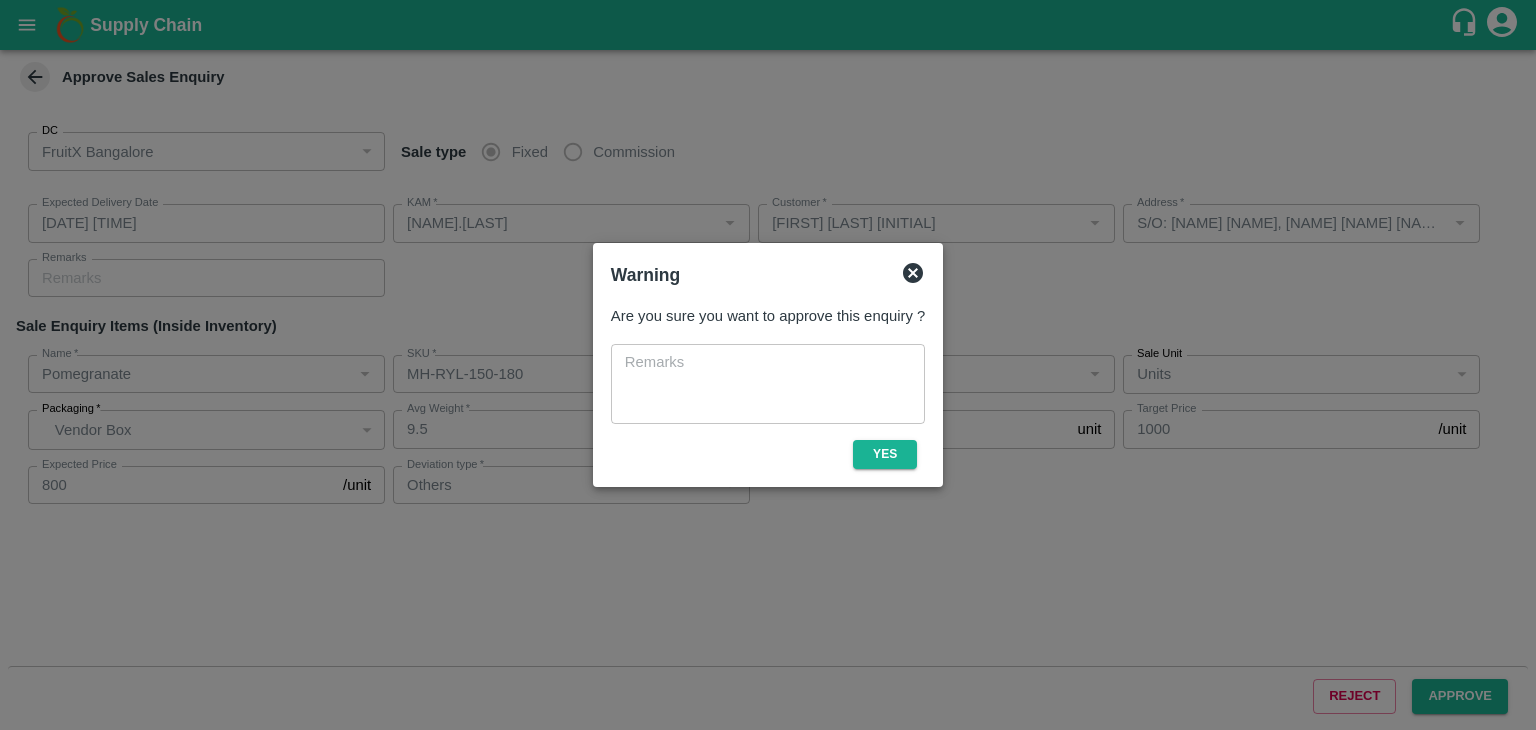type on "[DATE] [TIME]" 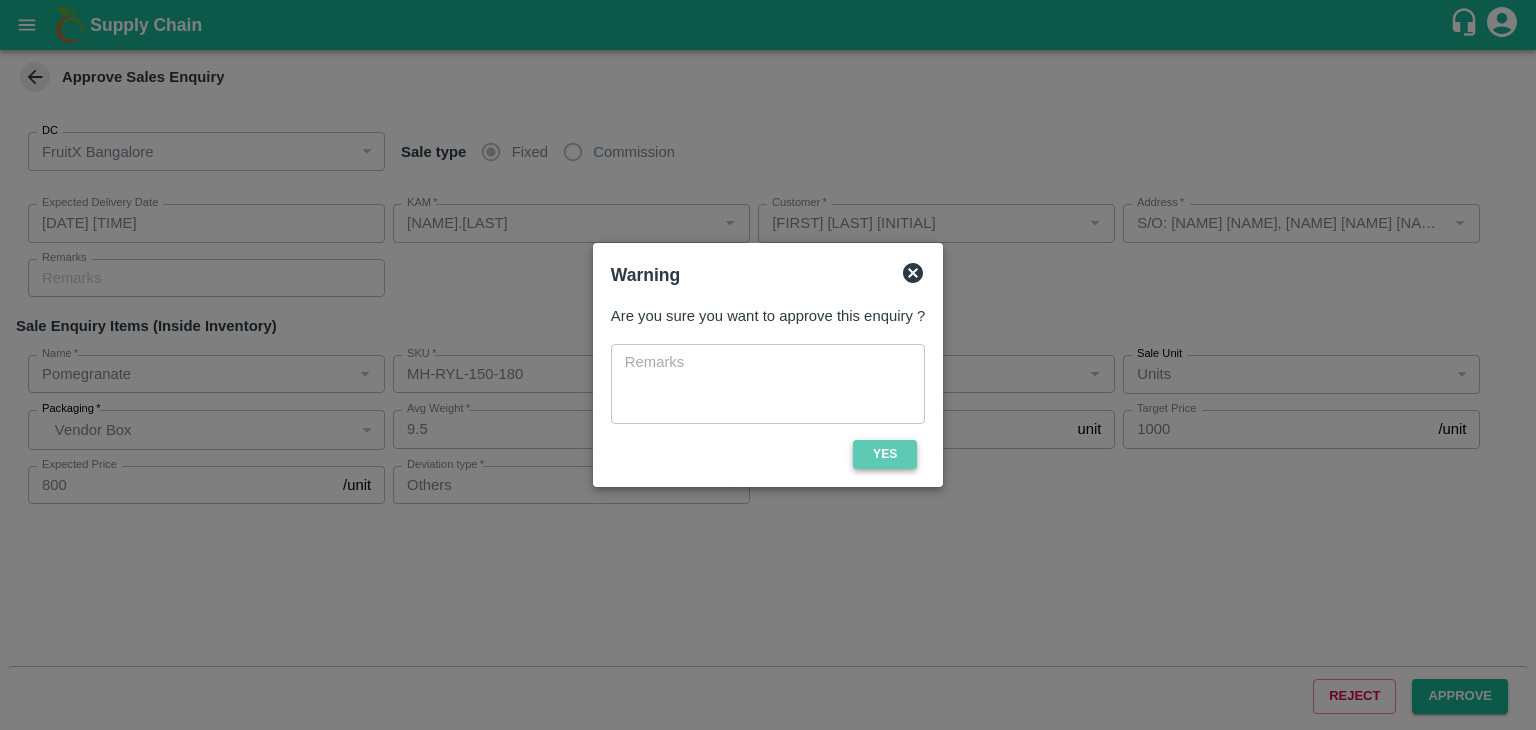 click on "Yes" at bounding box center (885, 454) 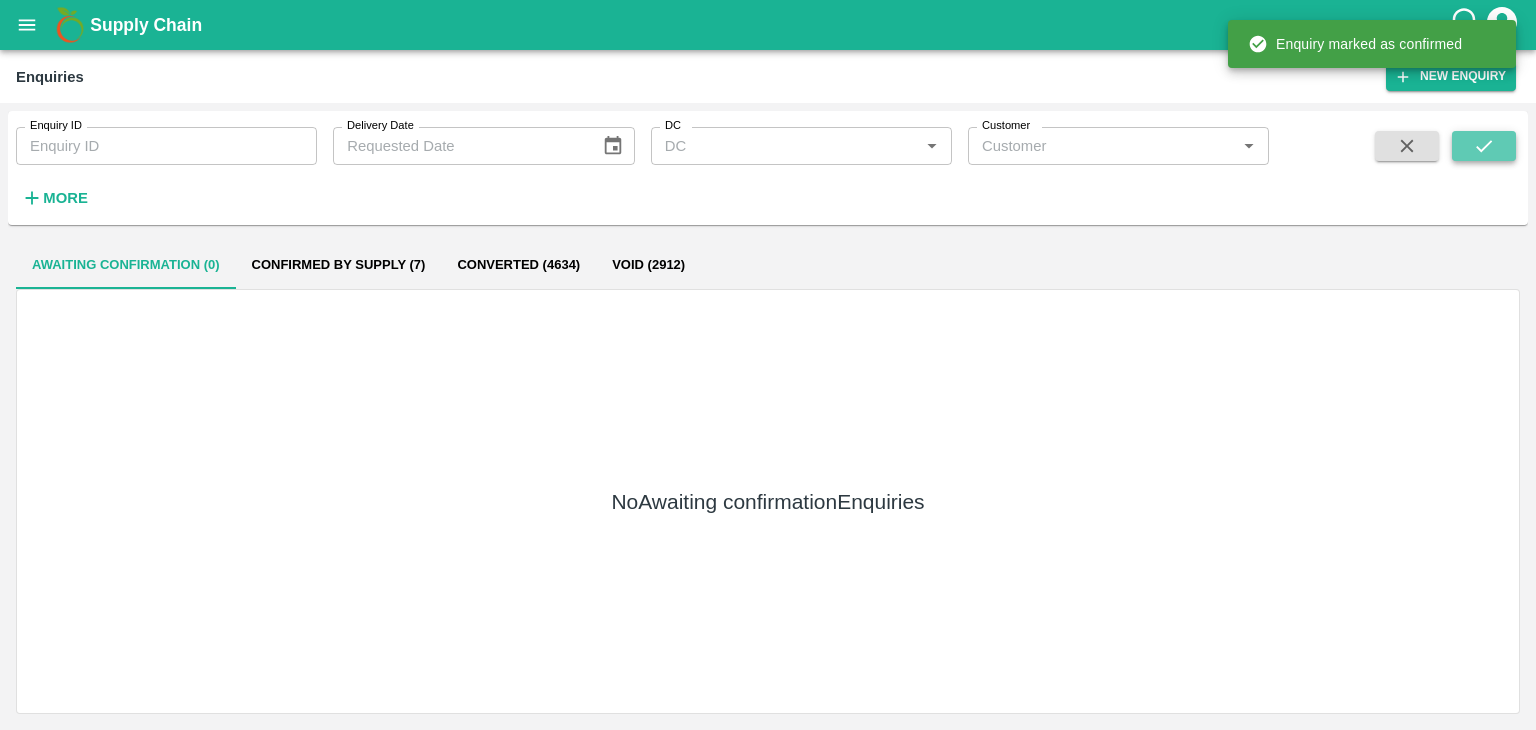 click at bounding box center (1484, 146) 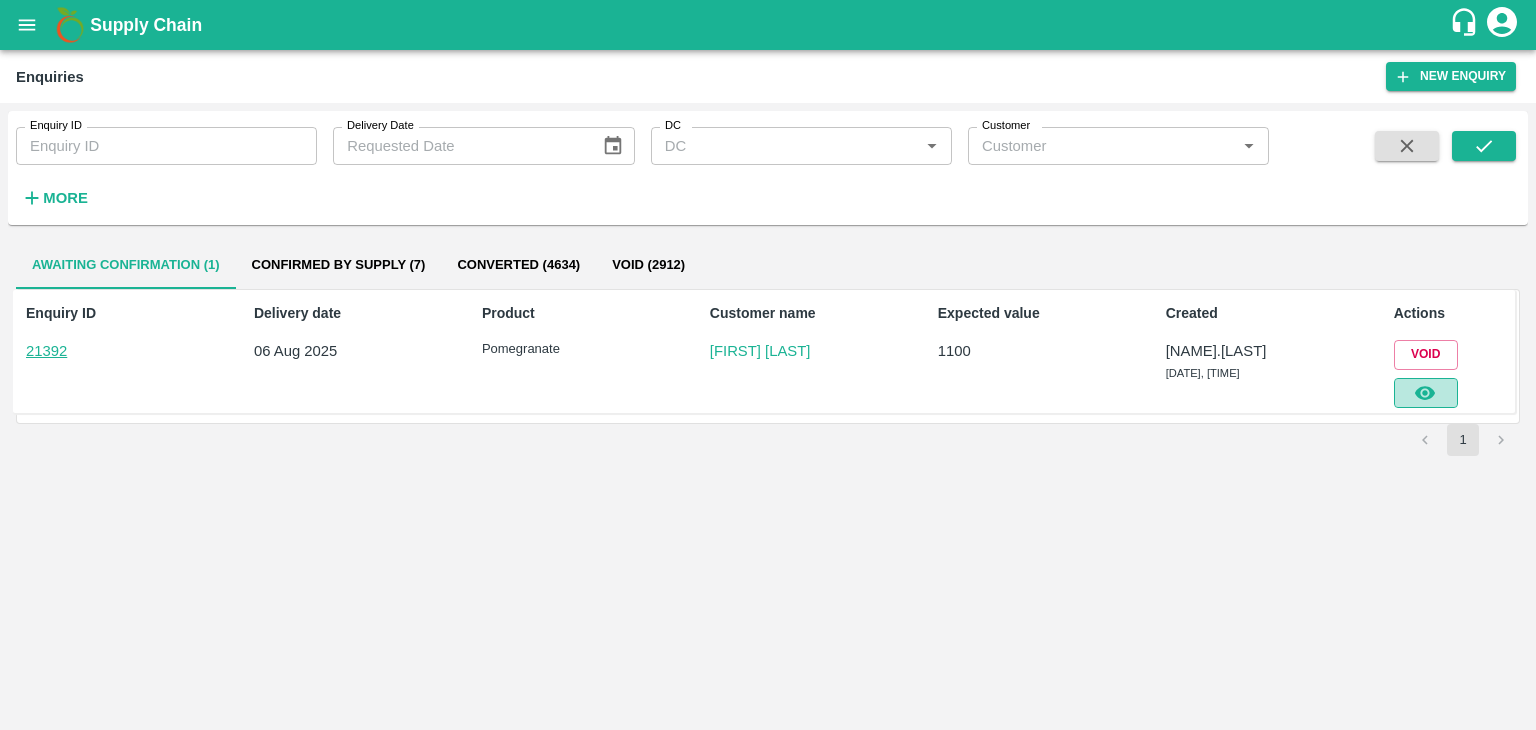 click at bounding box center [1426, 393] 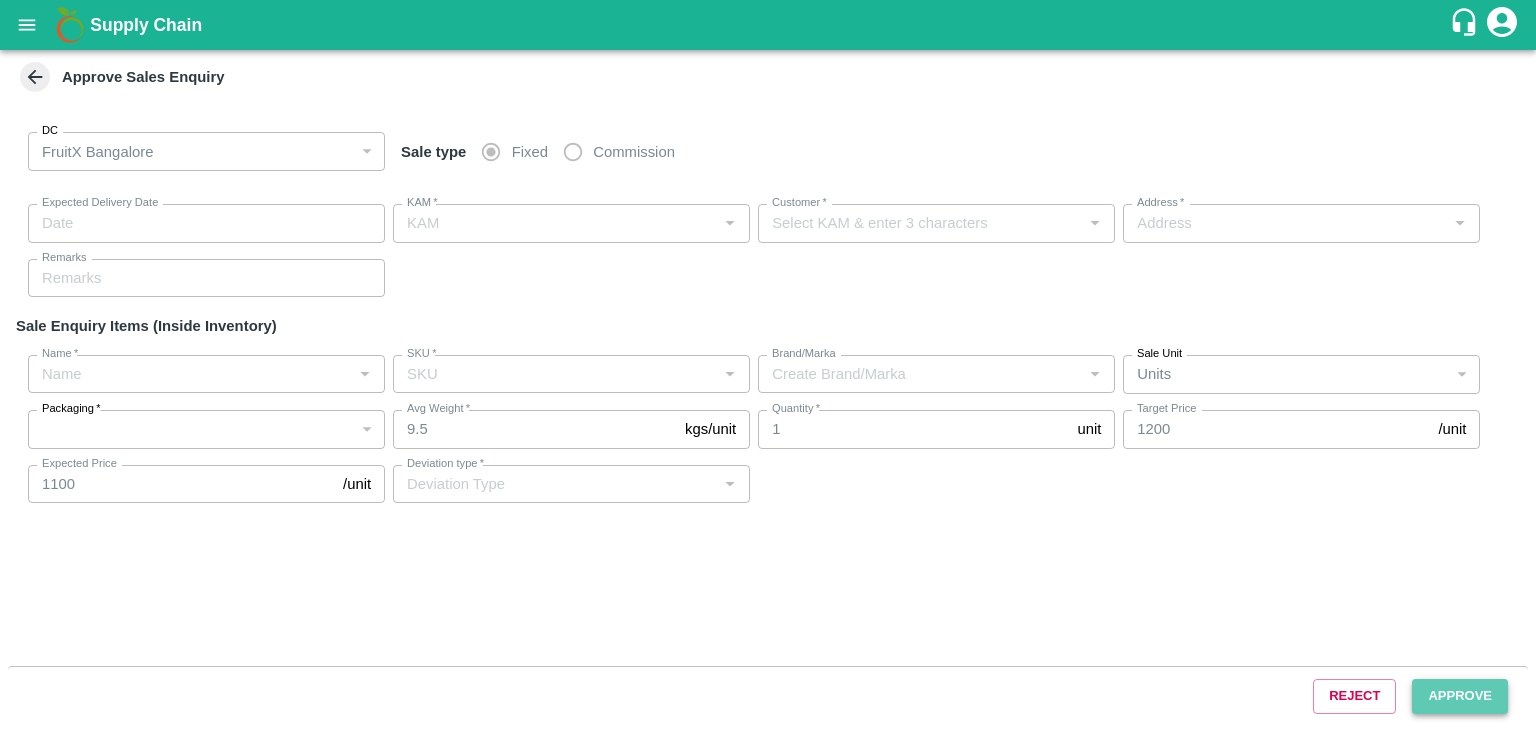 click on "Approve" at bounding box center [1460, 696] 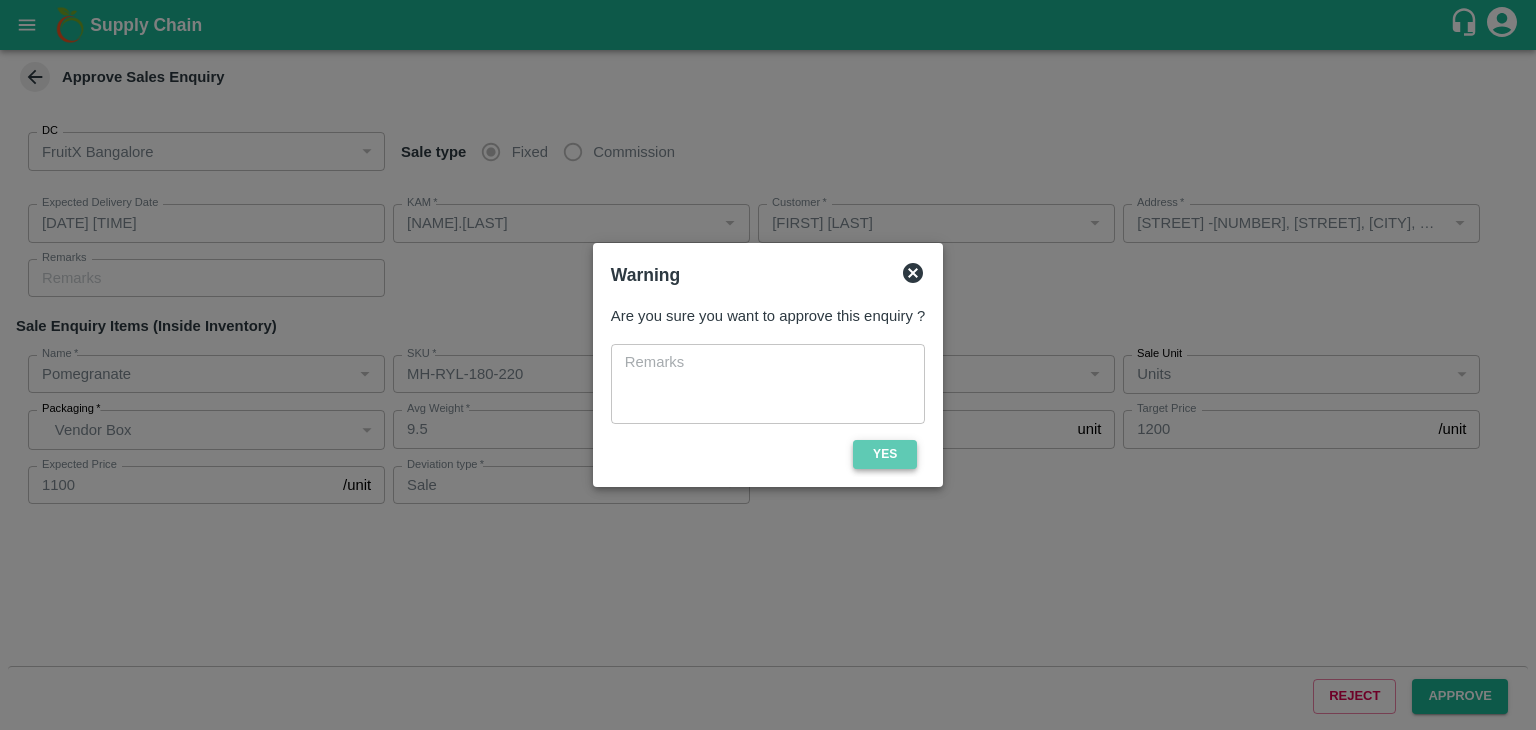 click on "Yes" at bounding box center (885, 454) 